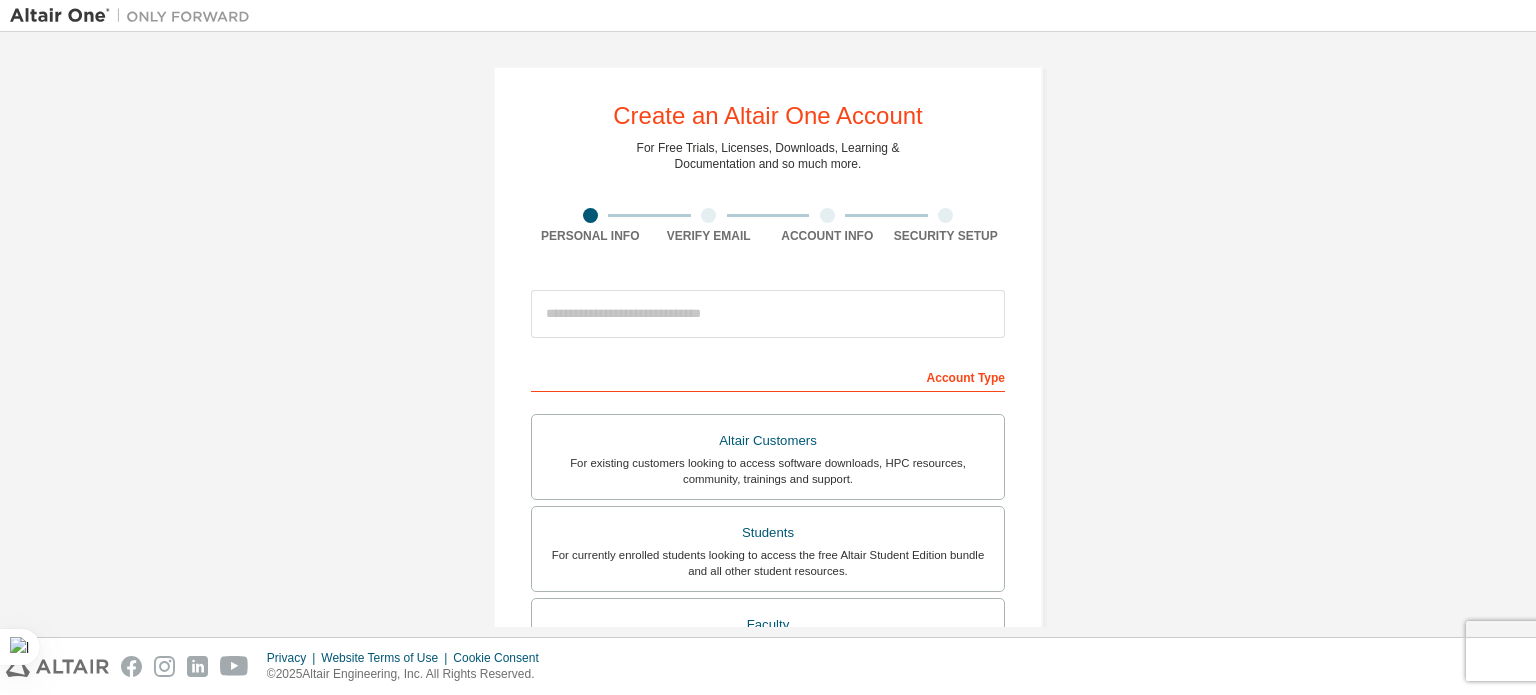 scroll, scrollTop: 0, scrollLeft: 0, axis: both 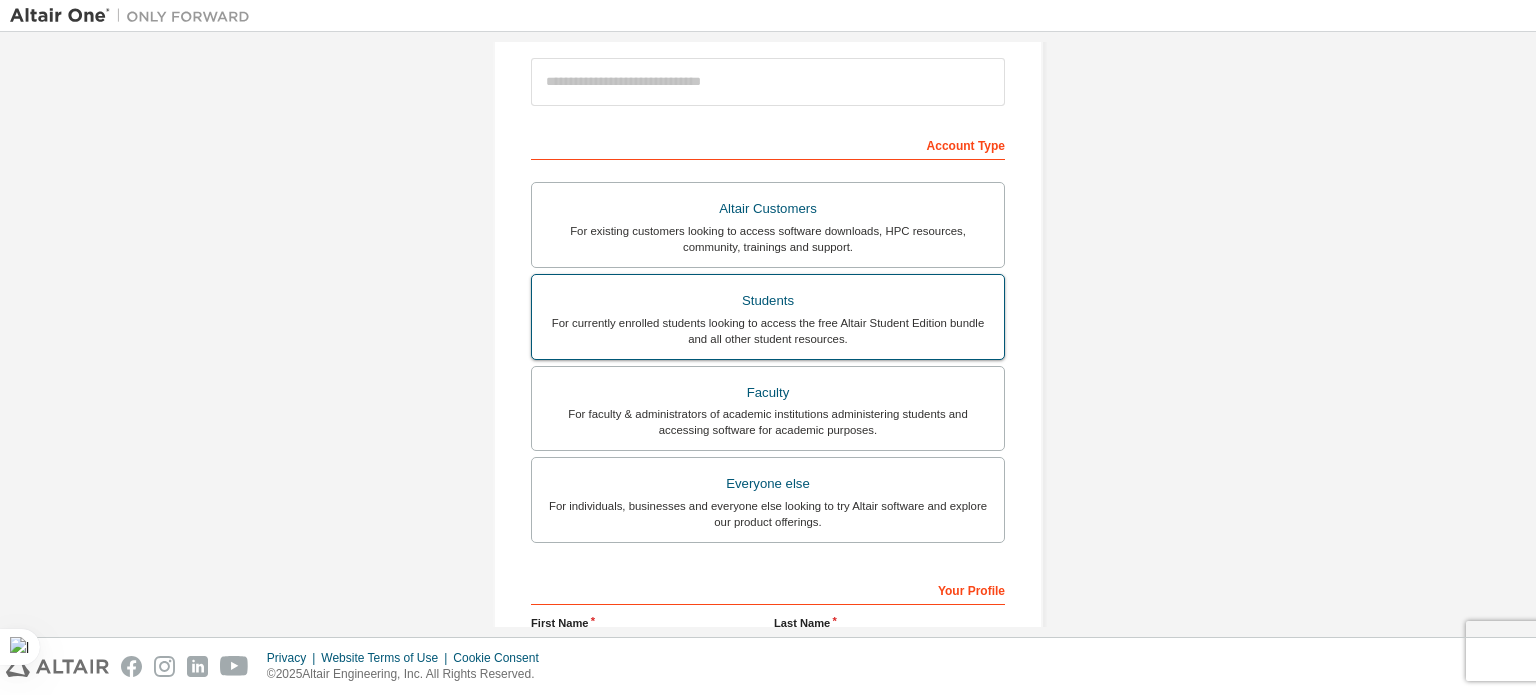 click on "For currently enrolled students looking to access the free Altair Student Edition bundle and all other student resources." at bounding box center (768, 331) 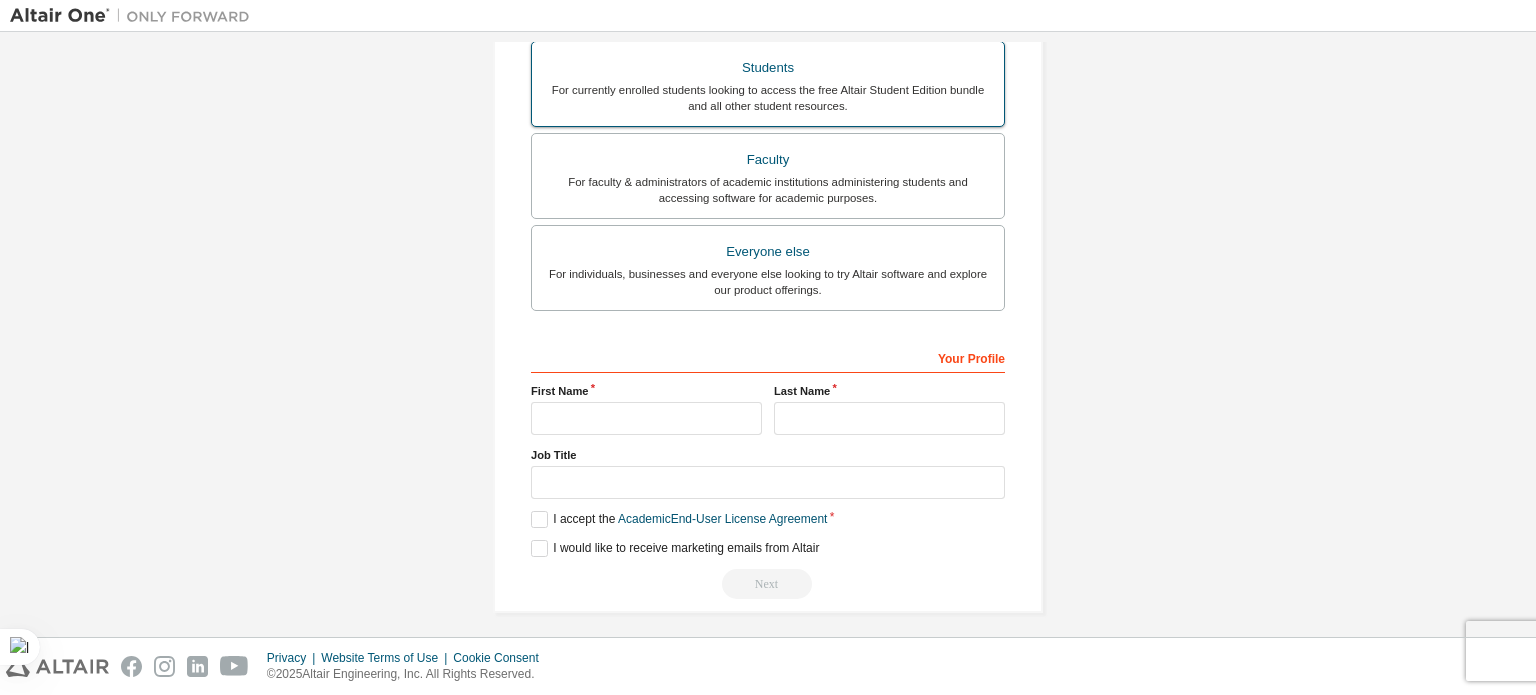 scroll, scrollTop: 521, scrollLeft: 0, axis: vertical 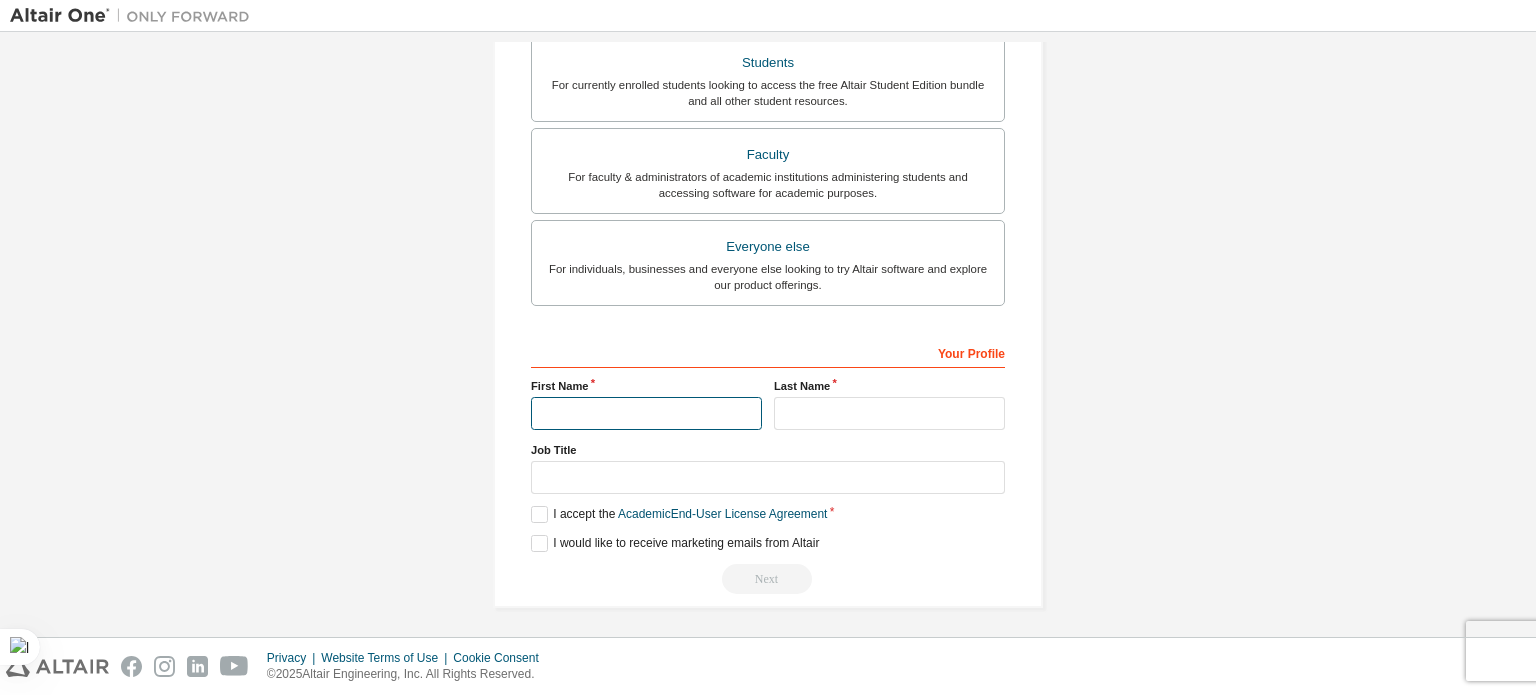 click at bounding box center (646, 413) 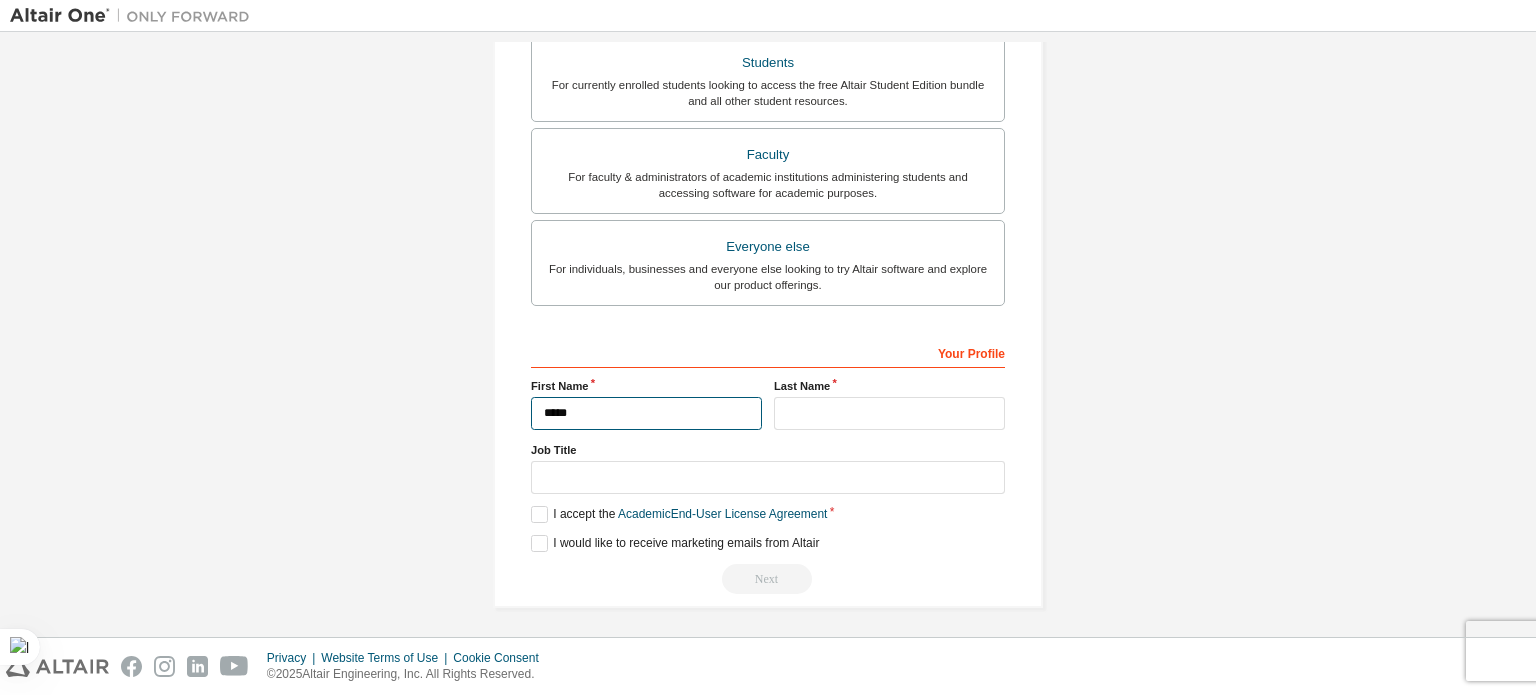 type on "*****" 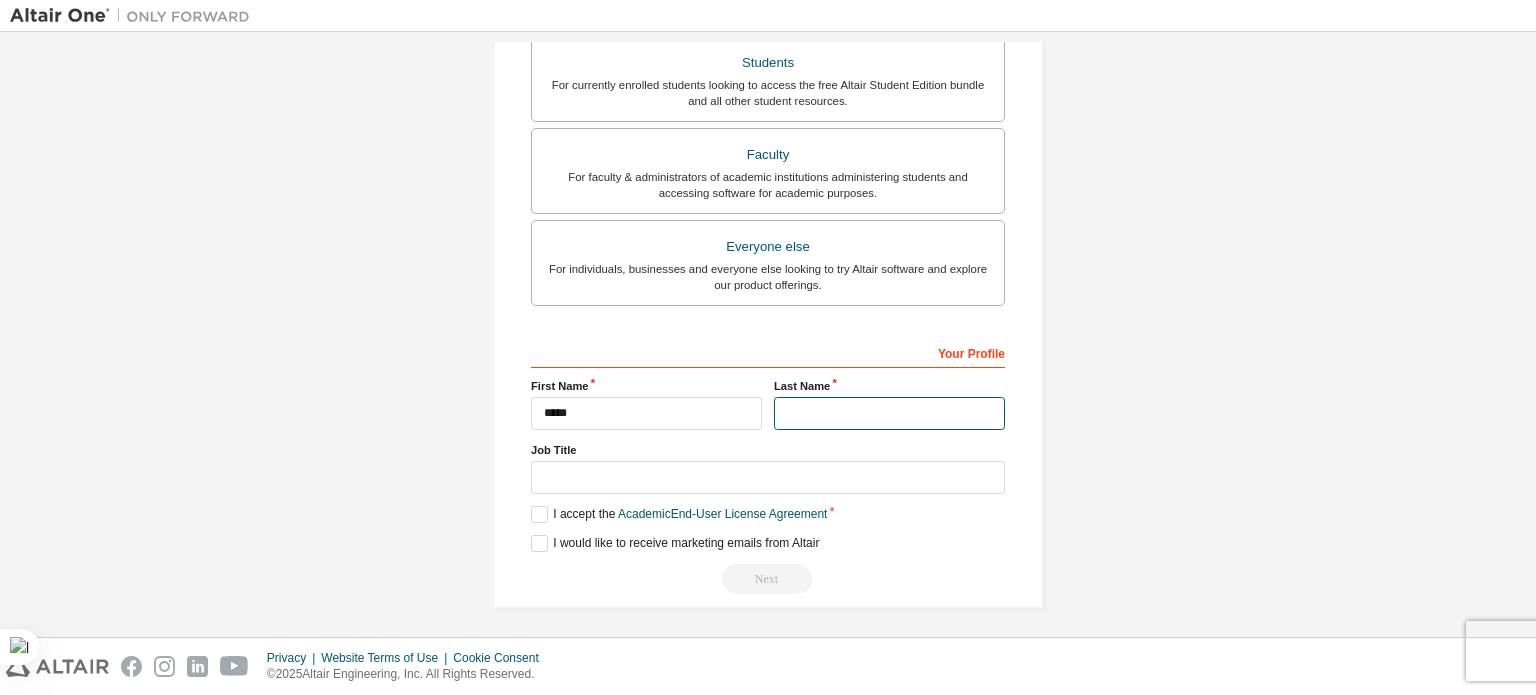 click at bounding box center (889, 413) 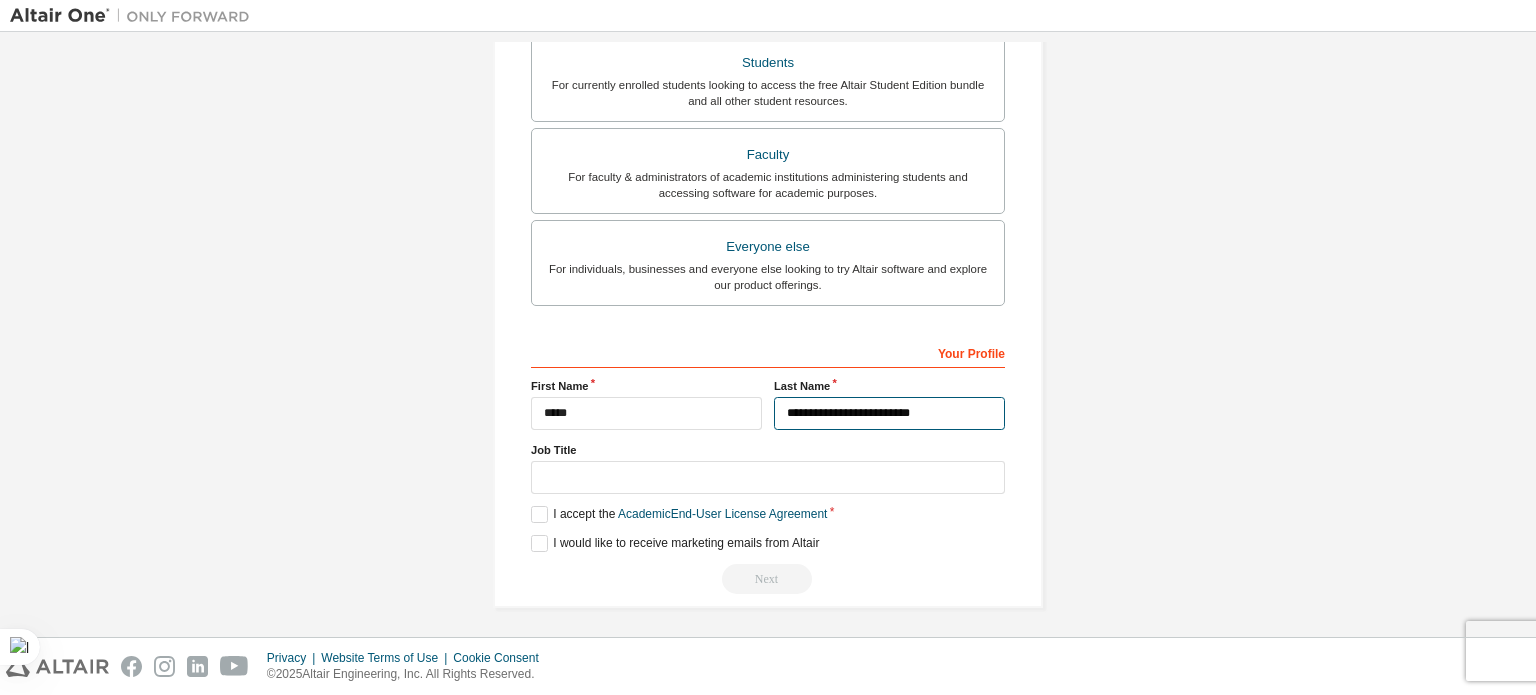 type on "**********" 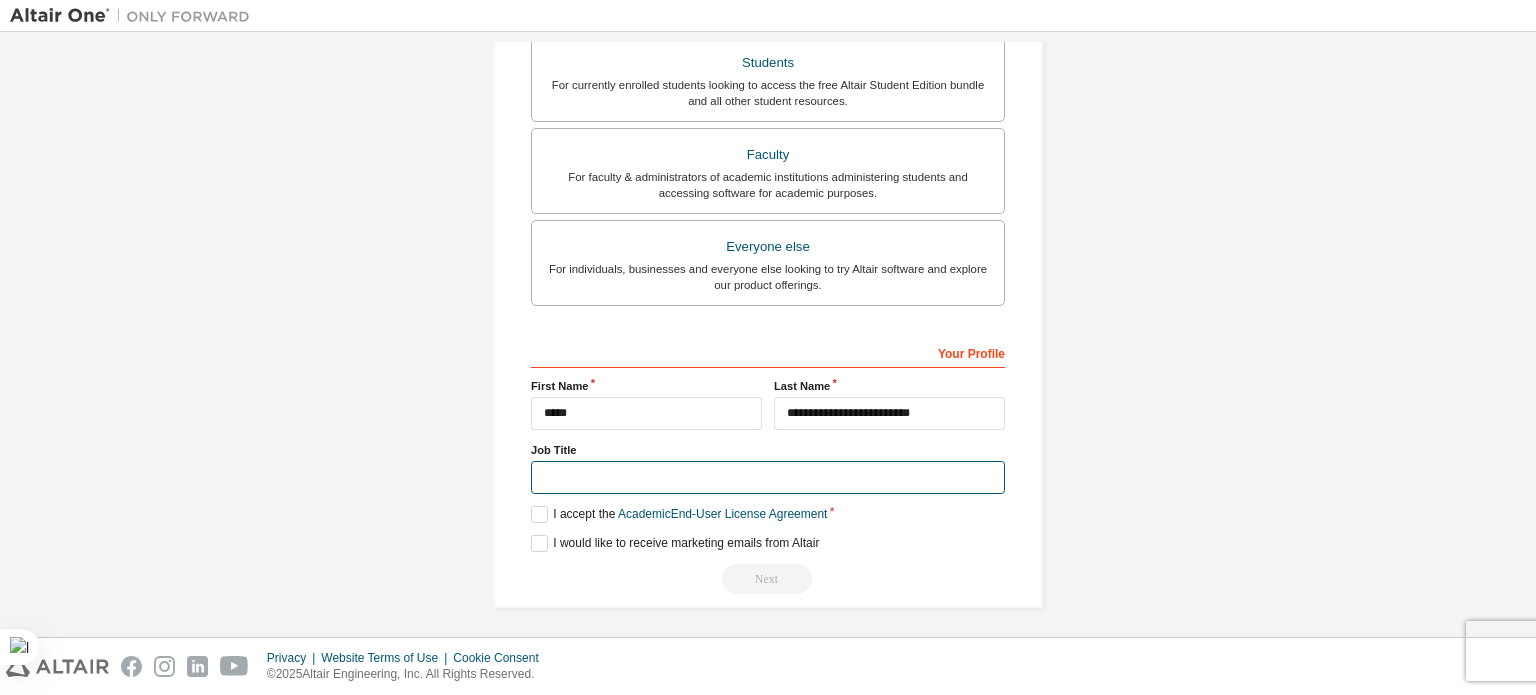 click at bounding box center (768, 477) 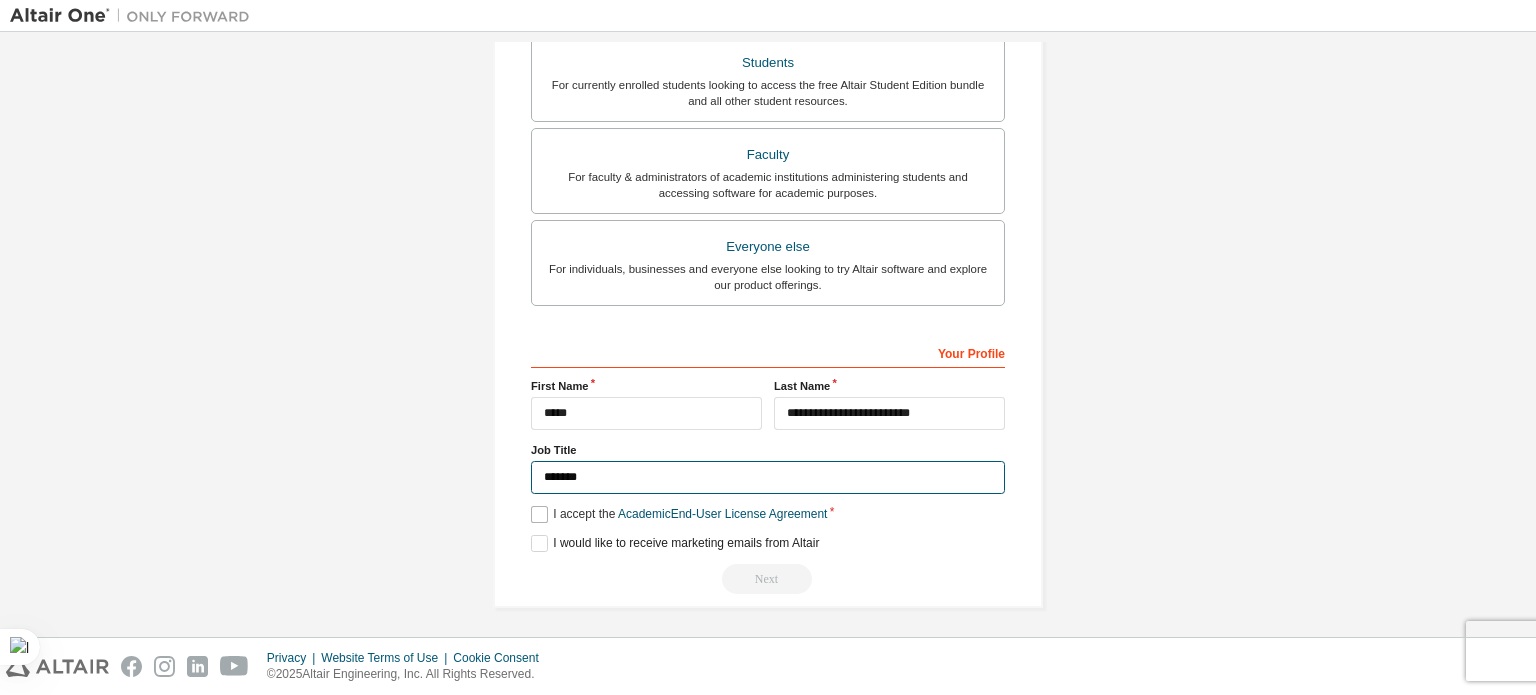 type on "*******" 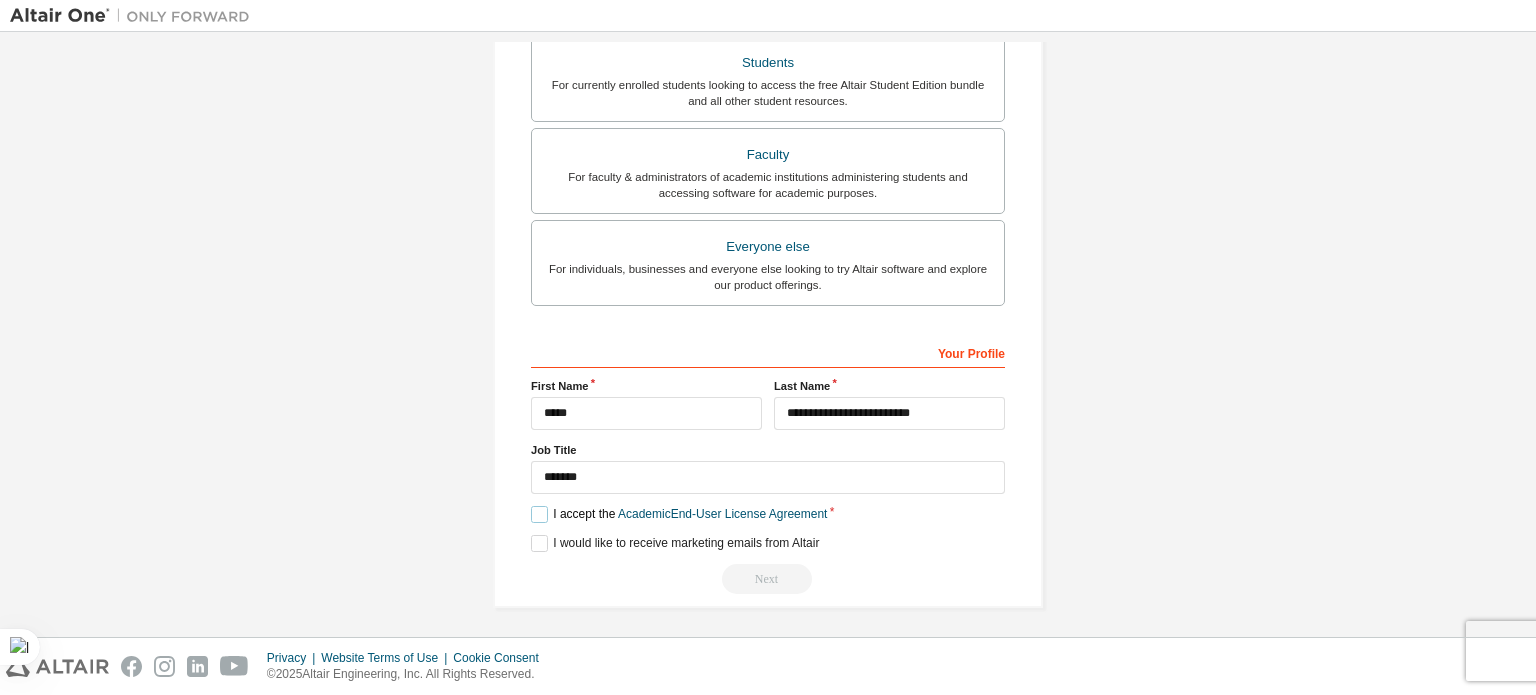 click on "I accept the   Academic   End-User License Agreement" at bounding box center [679, 514] 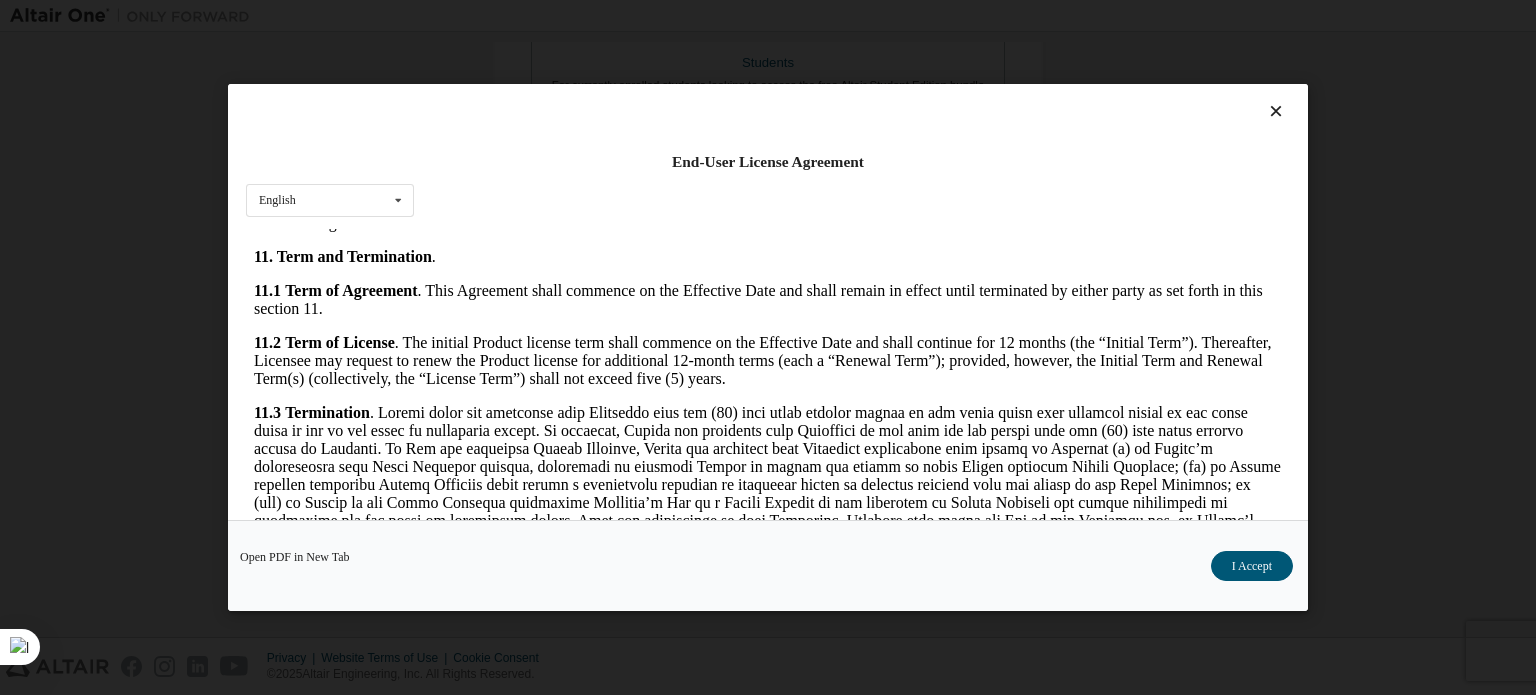 scroll, scrollTop: 3356, scrollLeft: 0, axis: vertical 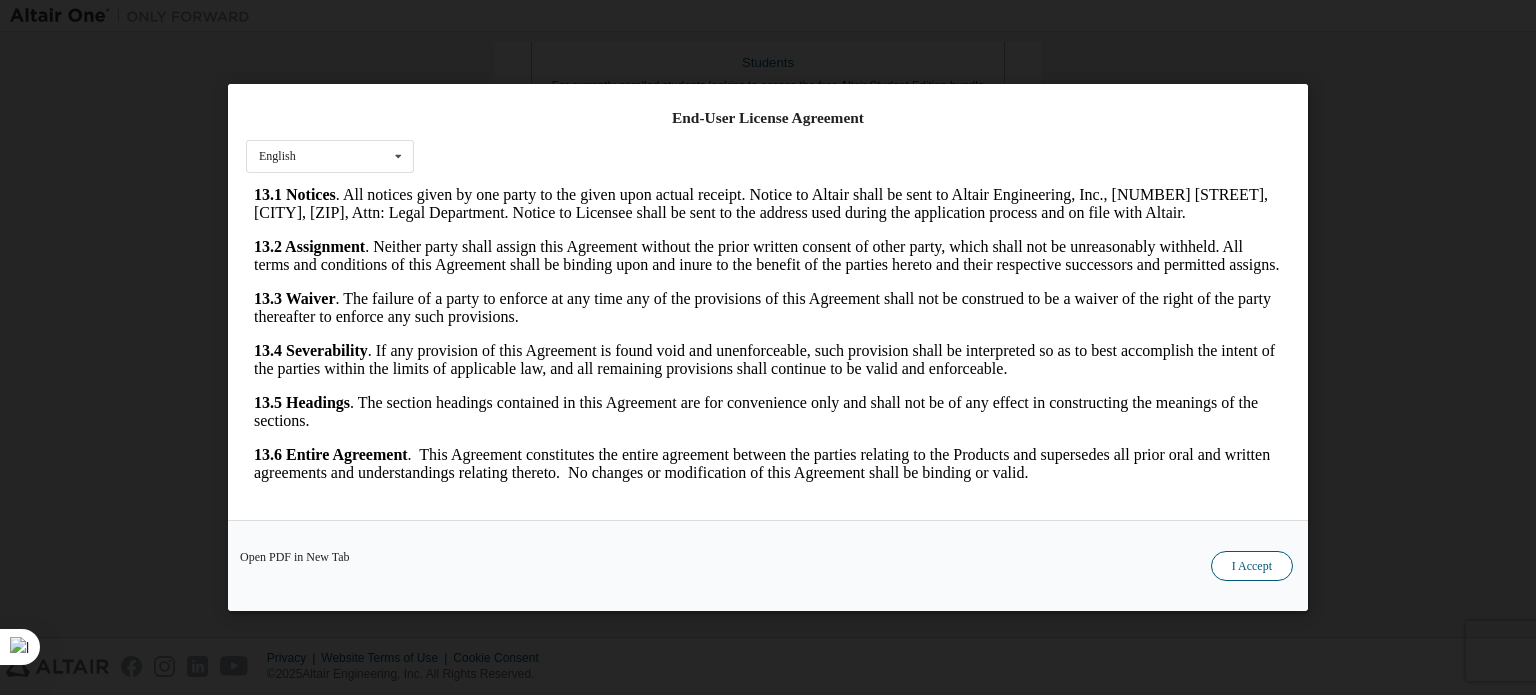 click on "I Accept" at bounding box center [1252, 566] 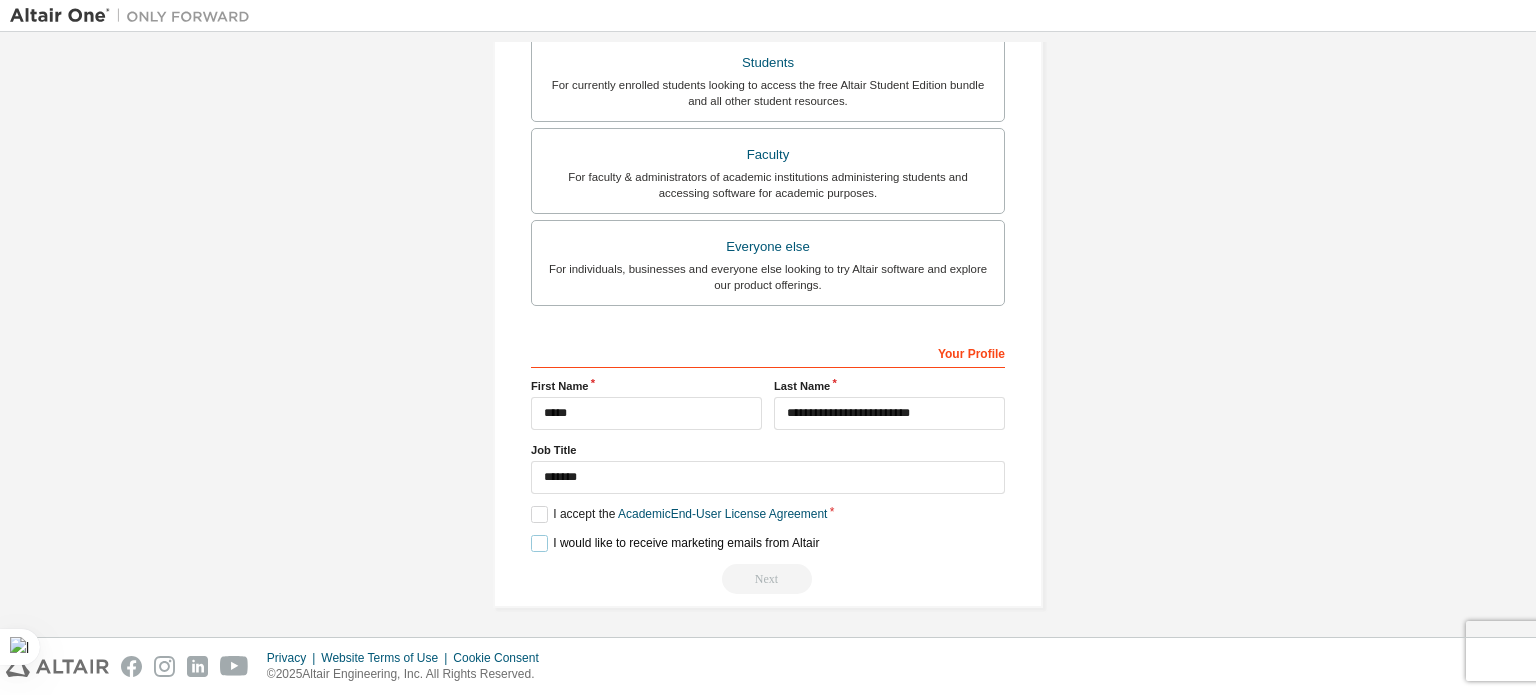 click on "I would like to receive marketing emails from Altair" at bounding box center (675, 543) 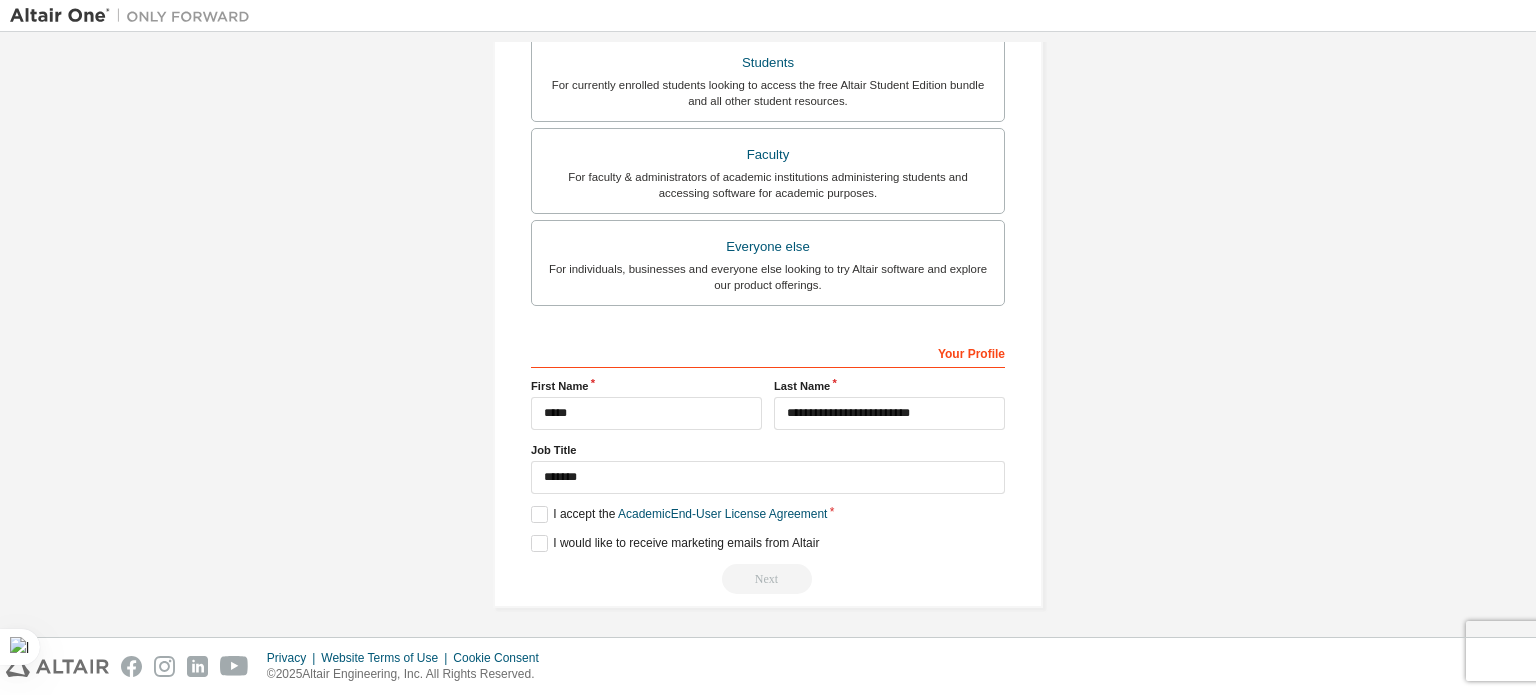 click on "Your Profile" at bounding box center (768, 352) 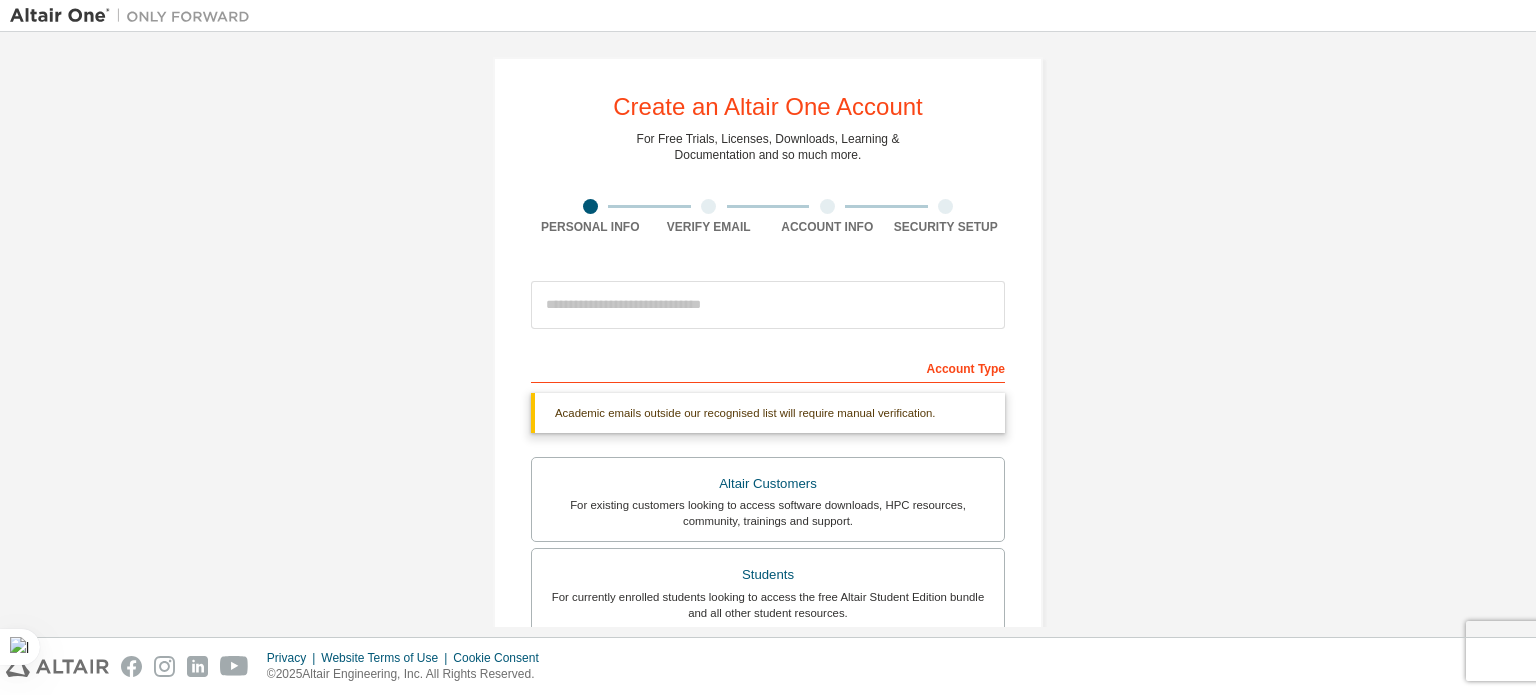 scroll, scrollTop: 0, scrollLeft: 0, axis: both 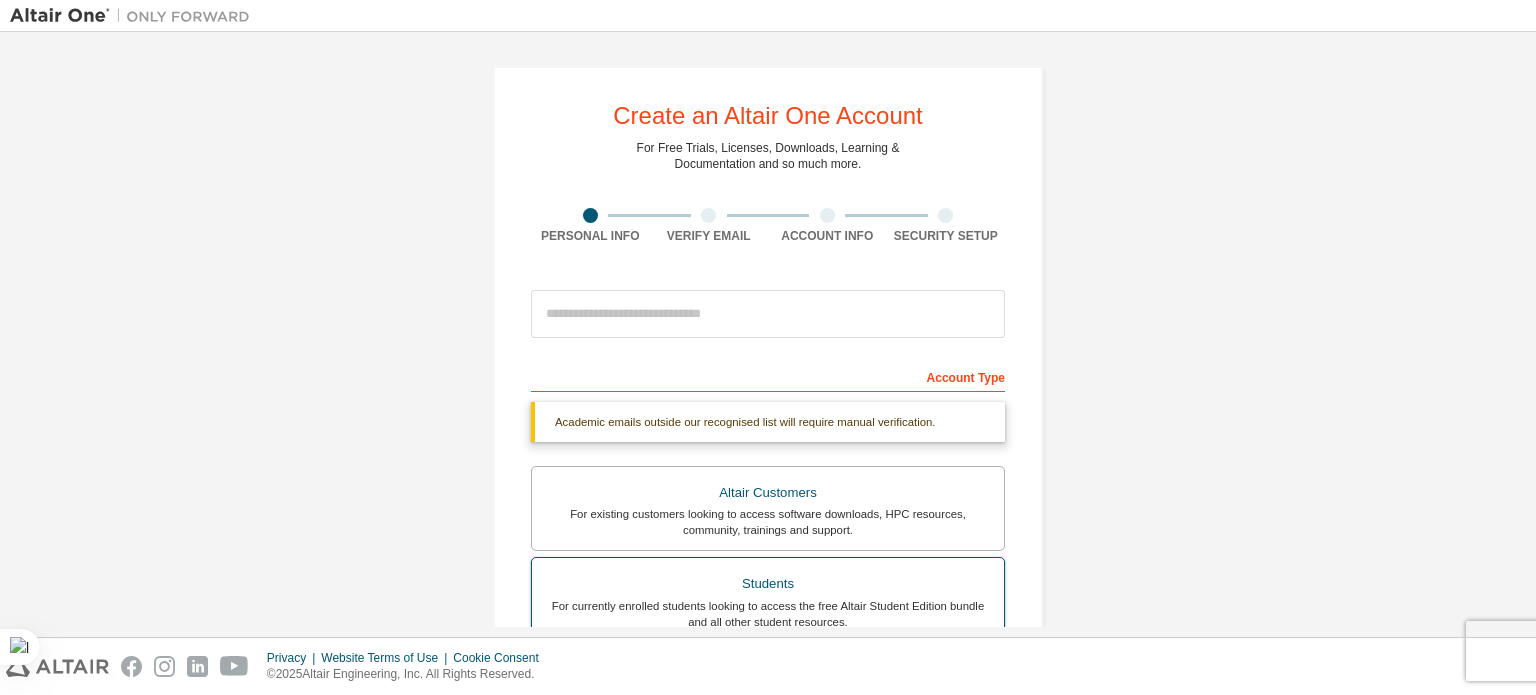 click on "For currently enrolled students looking to access the free Altair Student Edition bundle and all other student resources." at bounding box center [768, 614] 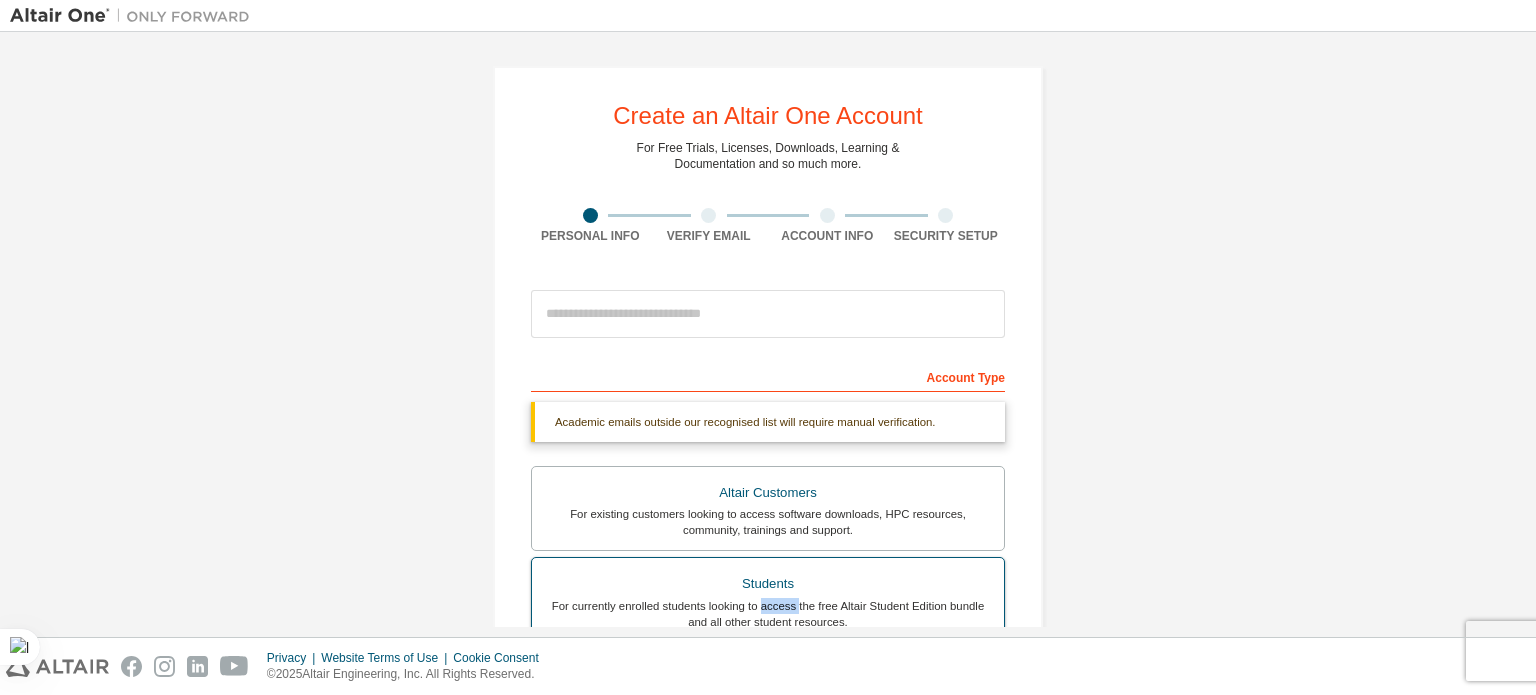 click on "For currently enrolled students looking to access the free Altair Student Edition bundle and all other student resources." at bounding box center (768, 614) 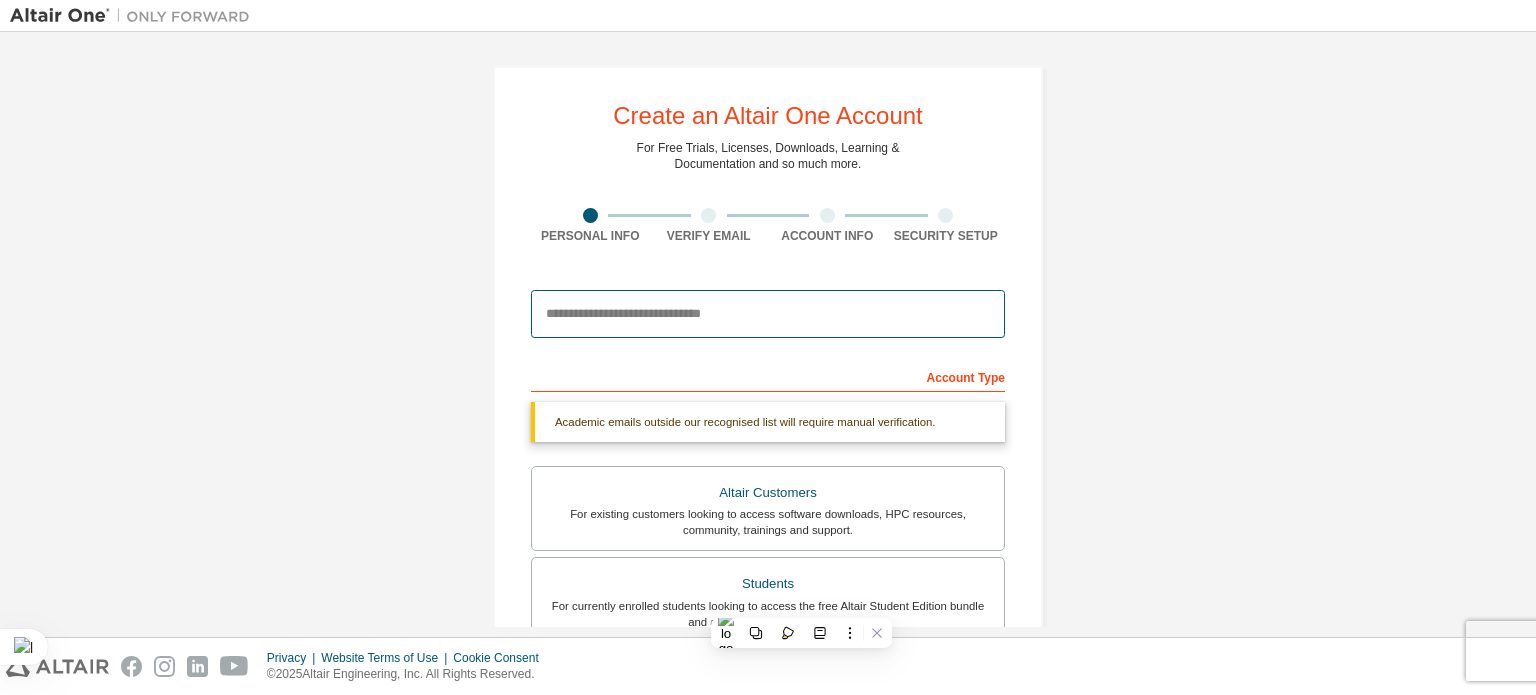 click at bounding box center (768, 314) 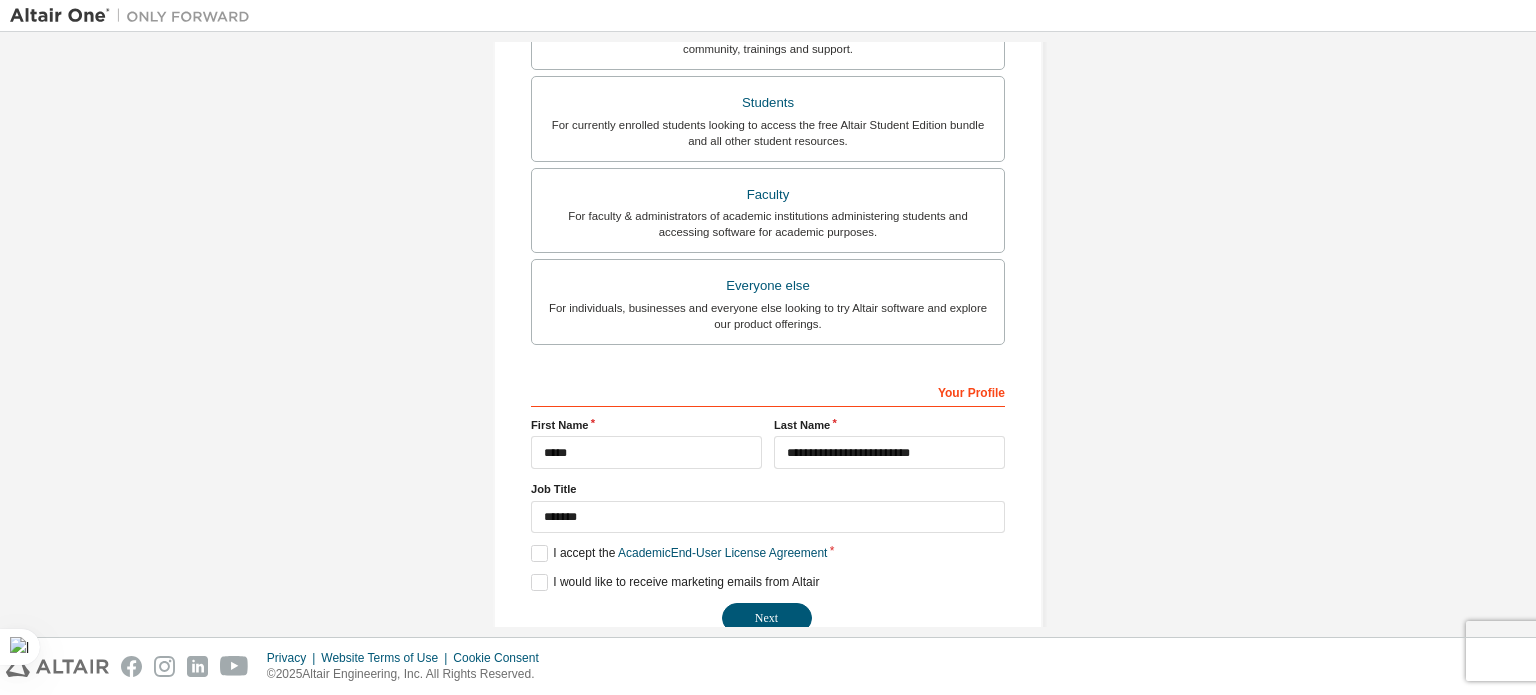 scroll, scrollTop: 469, scrollLeft: 0, axis: vertical 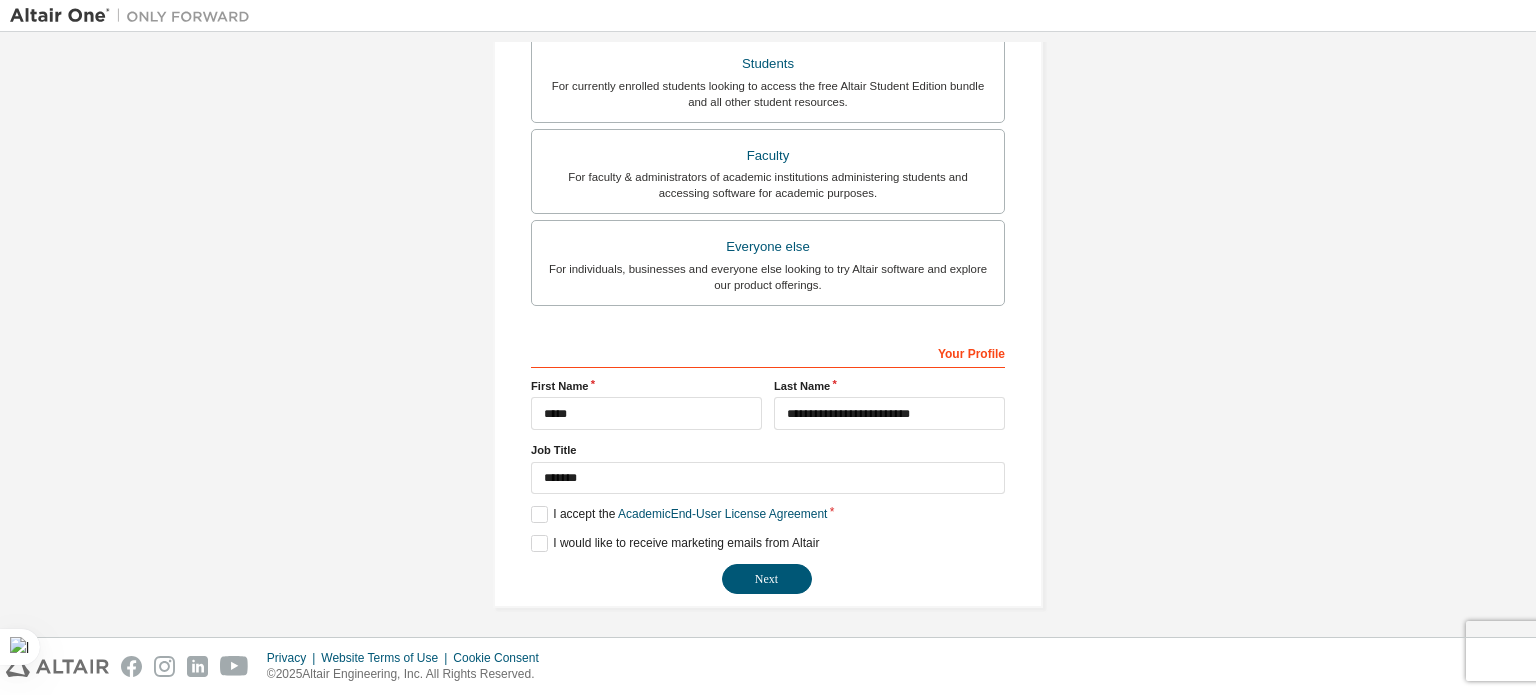 type on "**********" 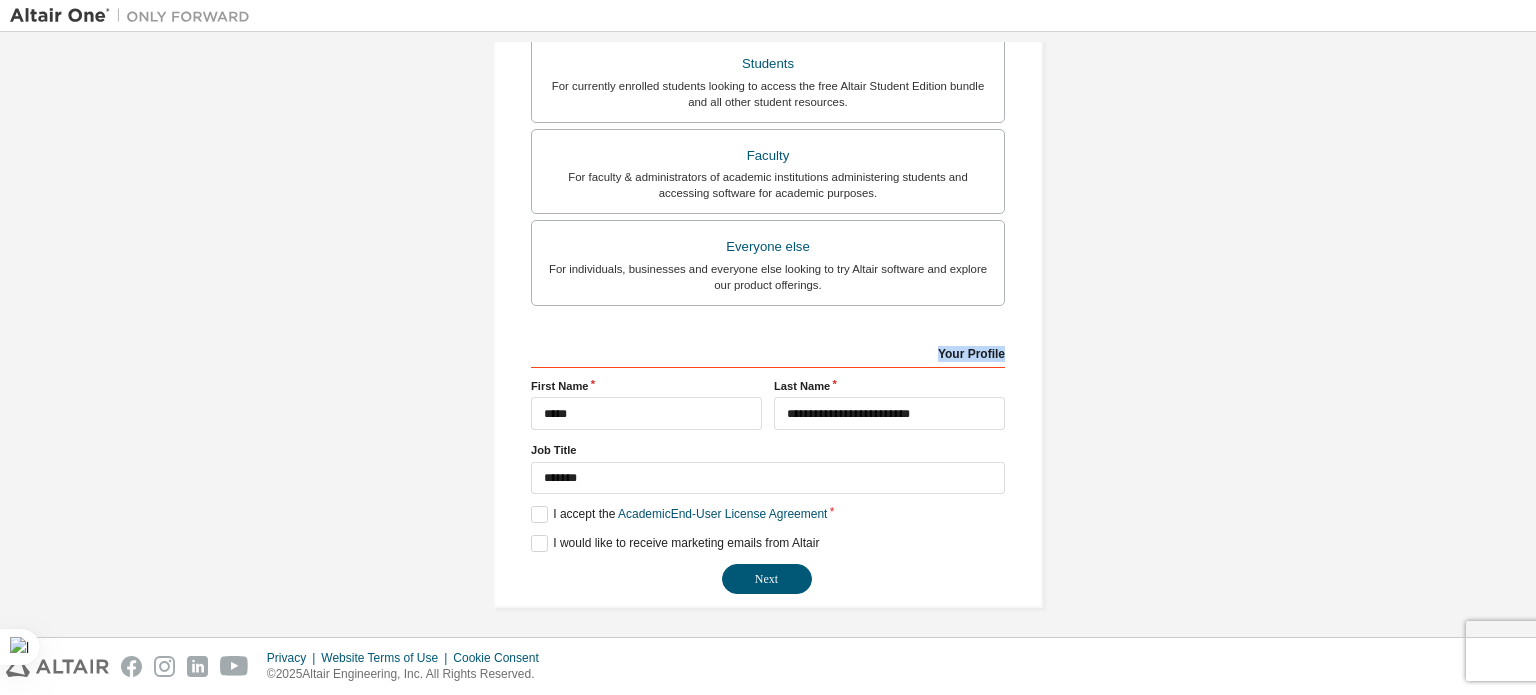 drag, startPoint x: 929, startPoint y: 346, endPoint x: 1002, endPoint y: 346, distance: 73 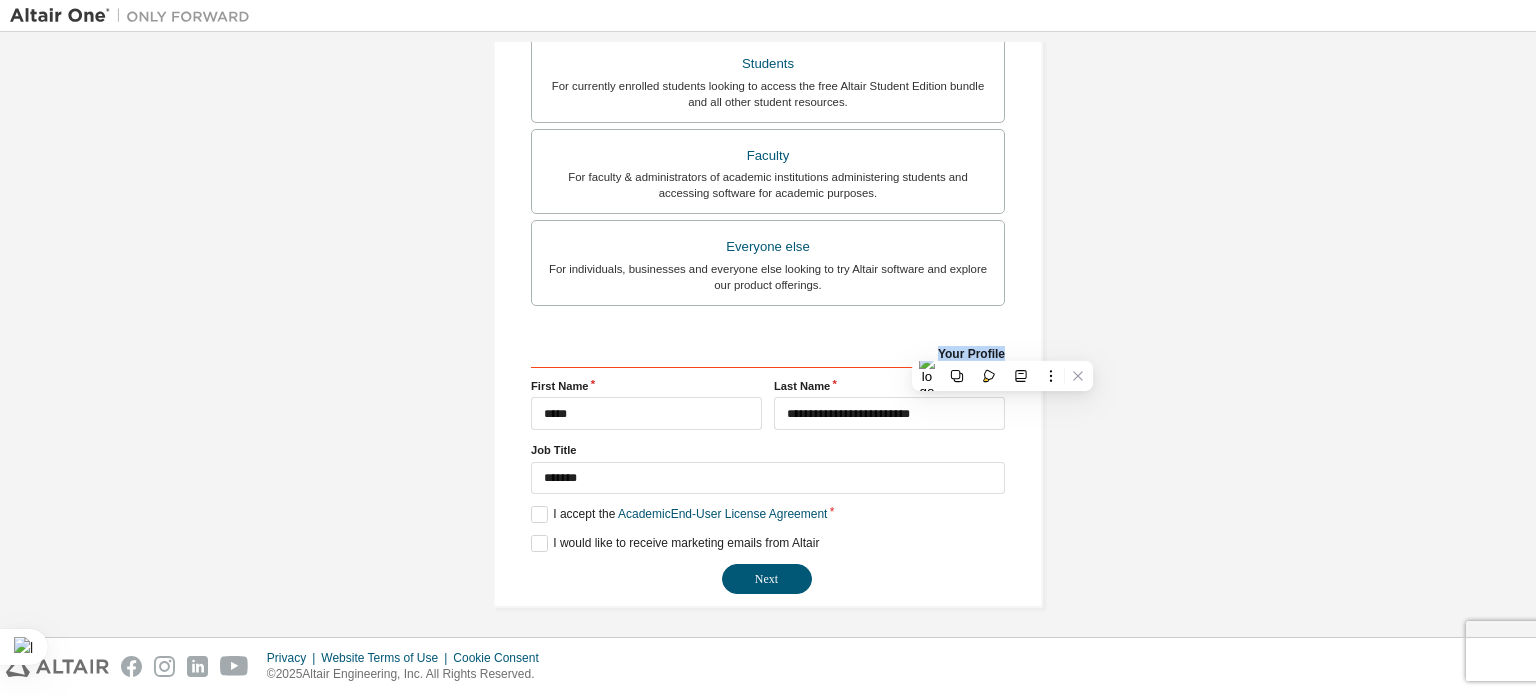 click on "**********" at bounding box center [768, 102] 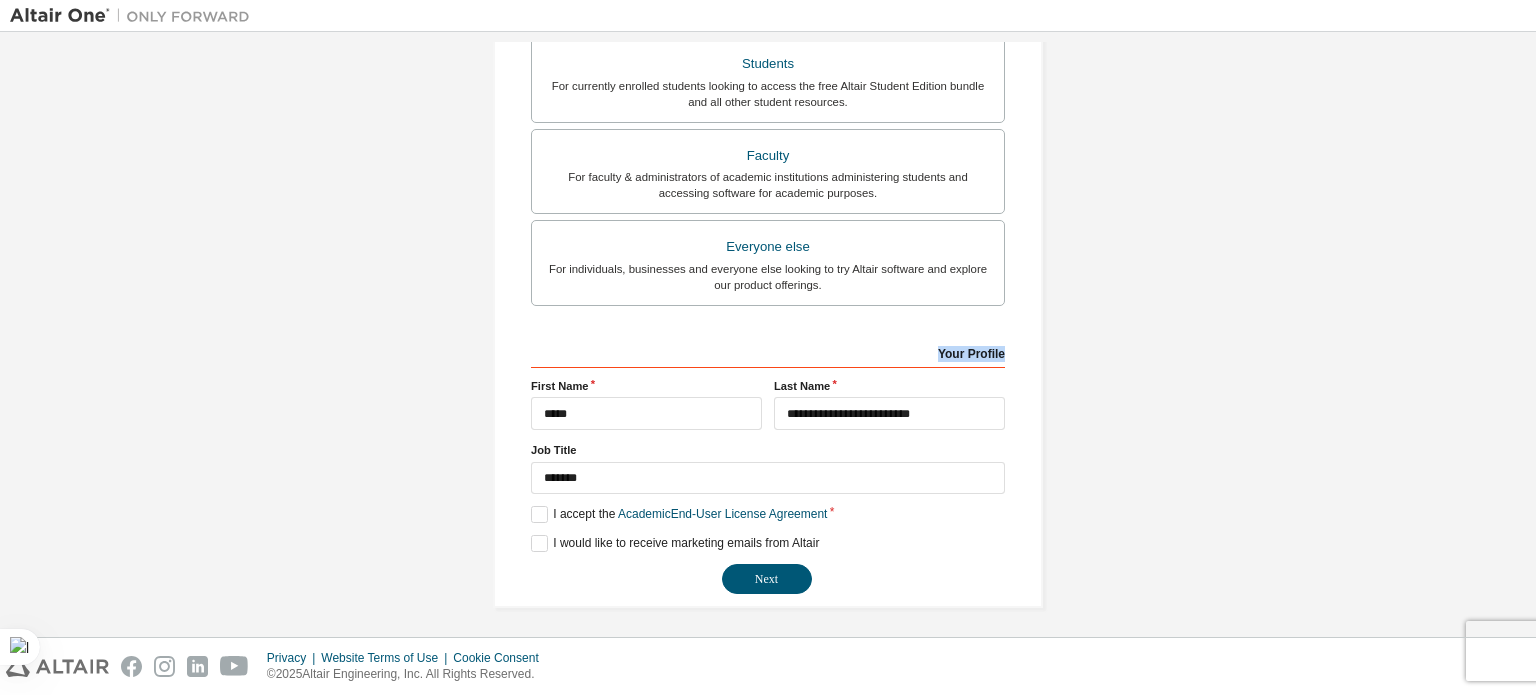 drag, startPoint x: 1002, startPoint y: 346, endPoint x: 892, endPoint y: 347, distance: 110.00455 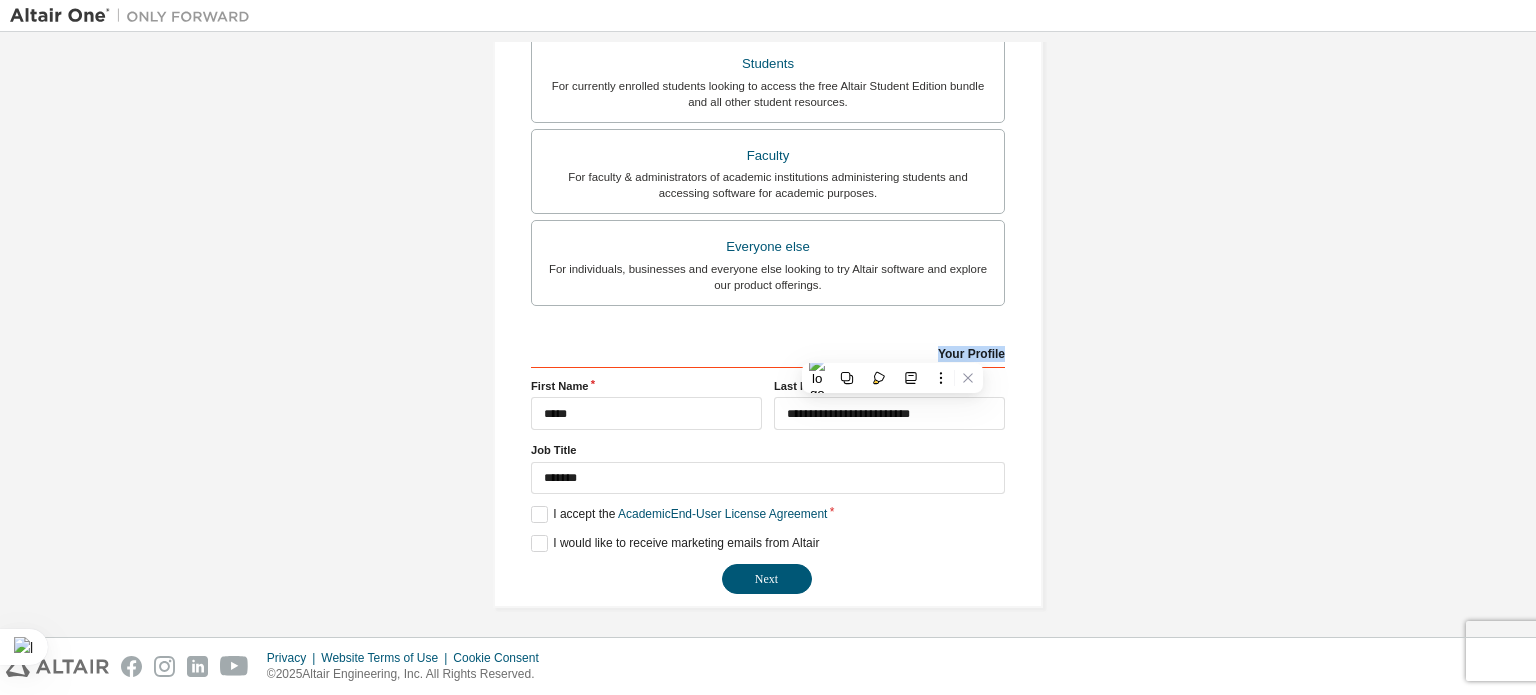 click on "Your Profile" at bounding box center (768, 352) 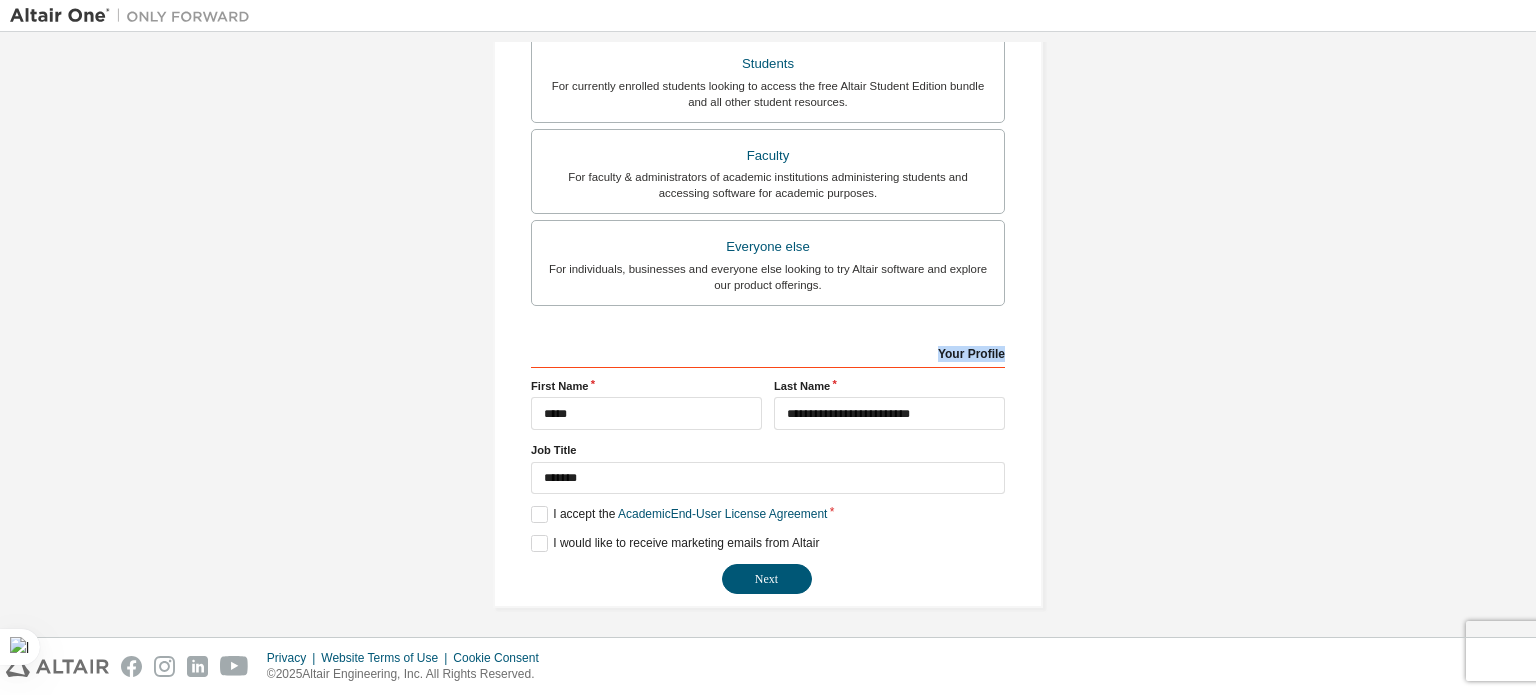 drag, startPoint x: 928, startPoint y: 352, endPoint x: 1010, endPoint y: 350, distance: 82.02438 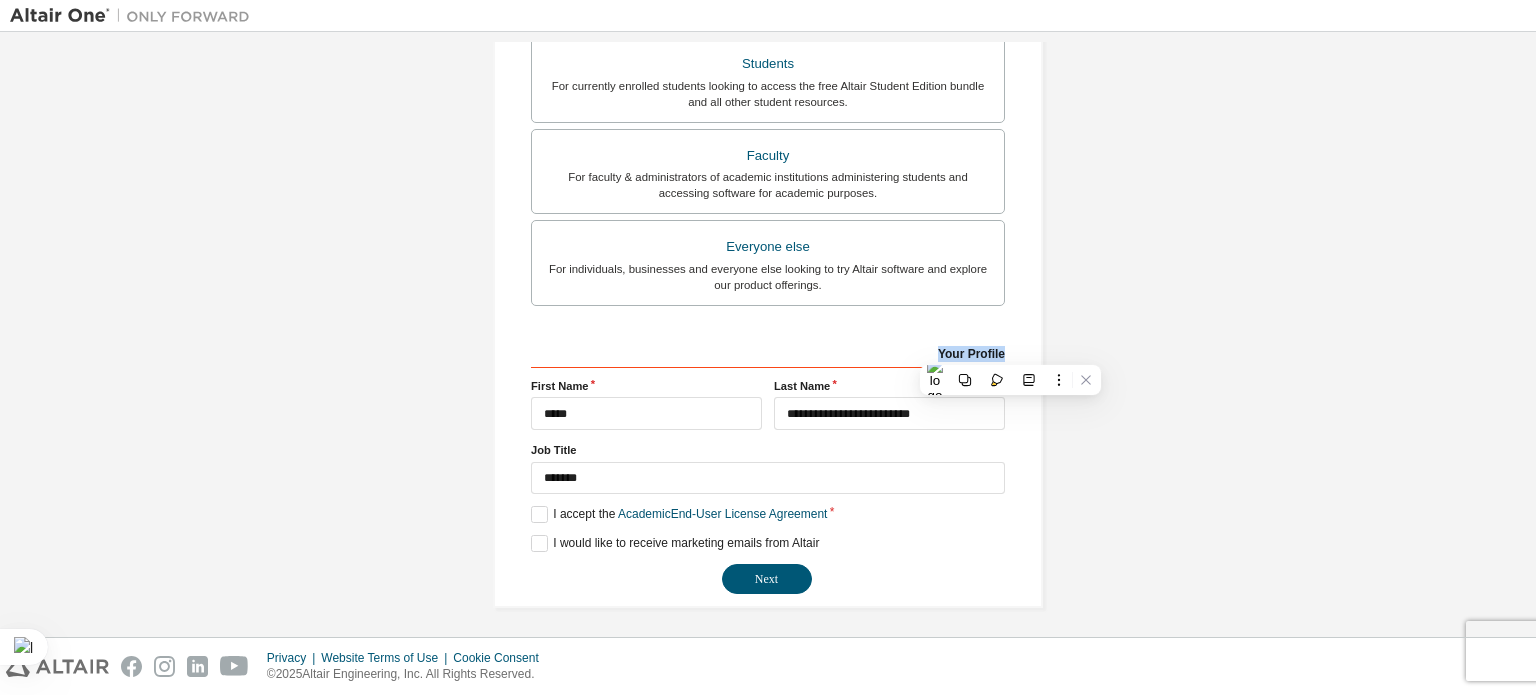click on "**********" at bounding box center [768, 102] 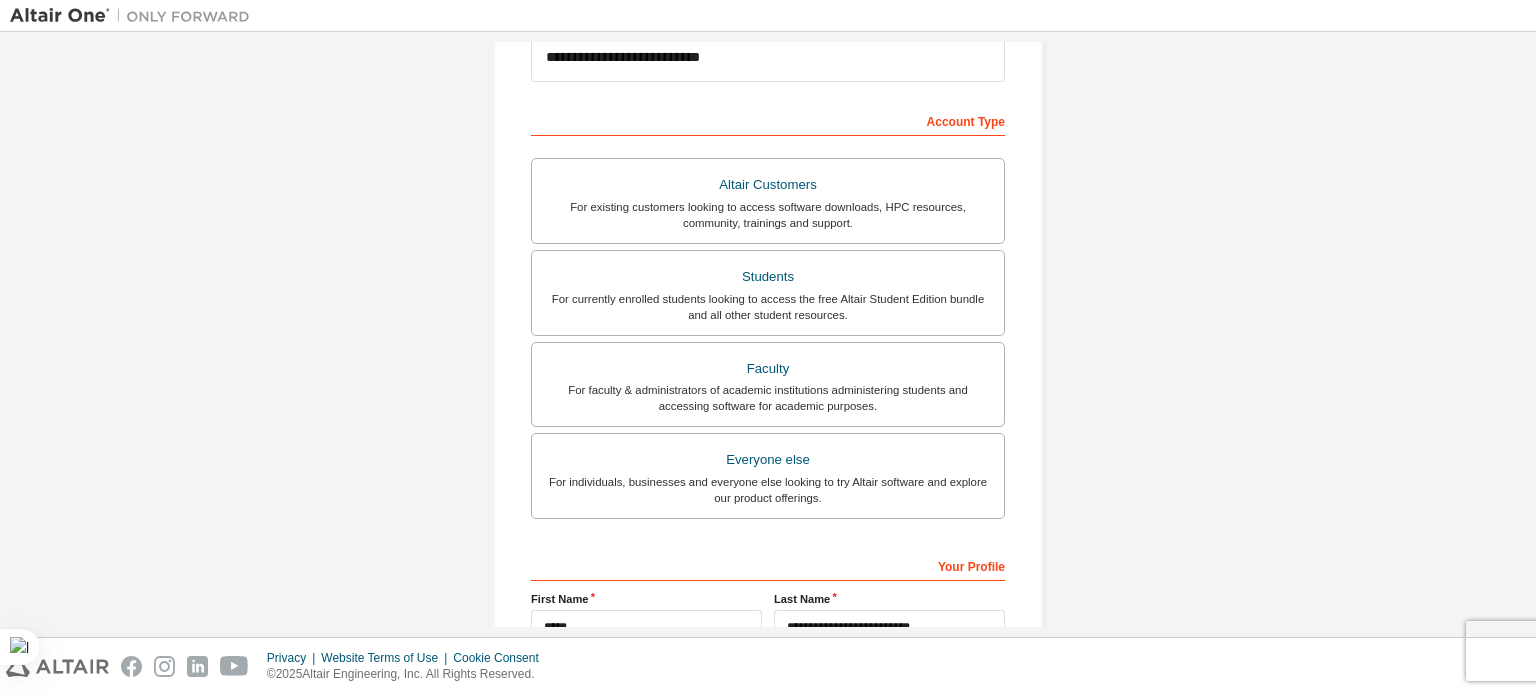scroll, scrollTop: 274, scrollLeft: 0, axis: vertical 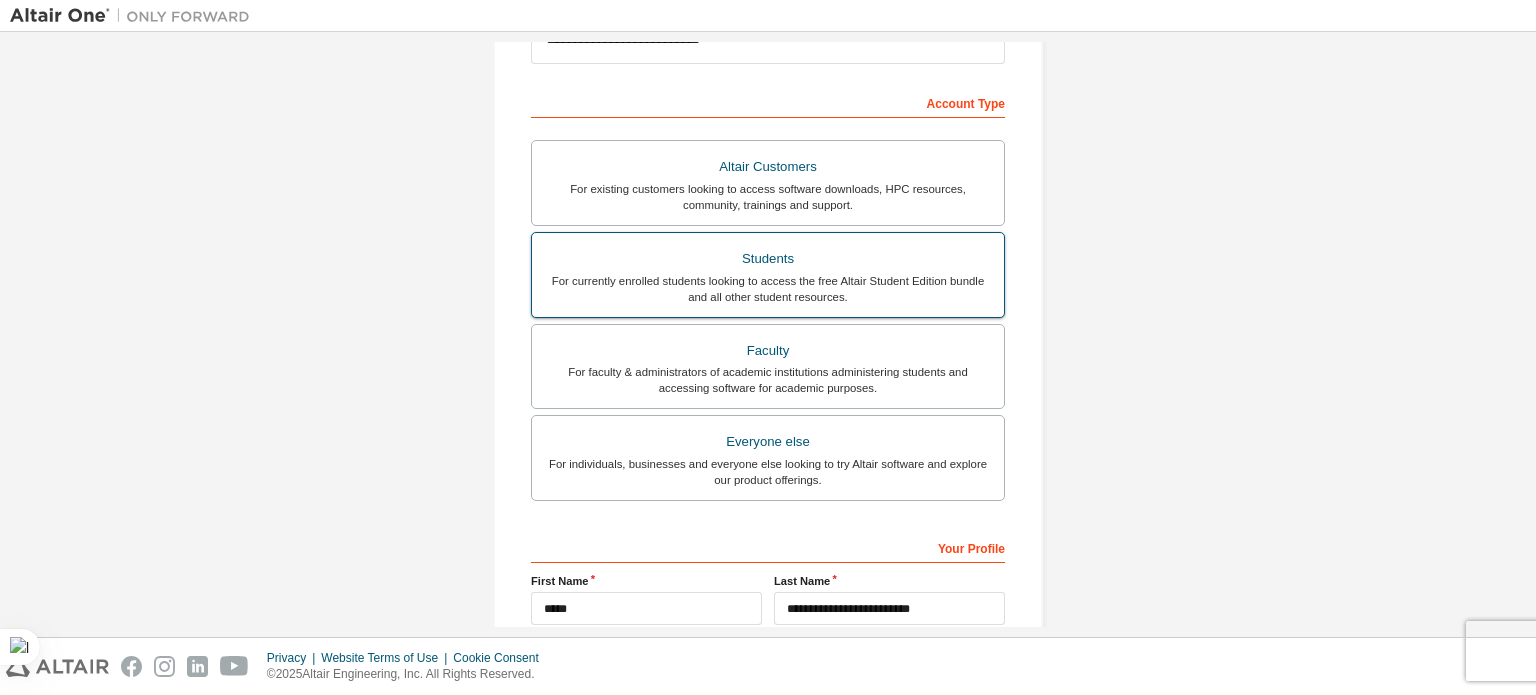 click on "For currently enrolled students looking to access the free Altair Student Edition bundle and all other student resources." at bounding box center (768, 289) 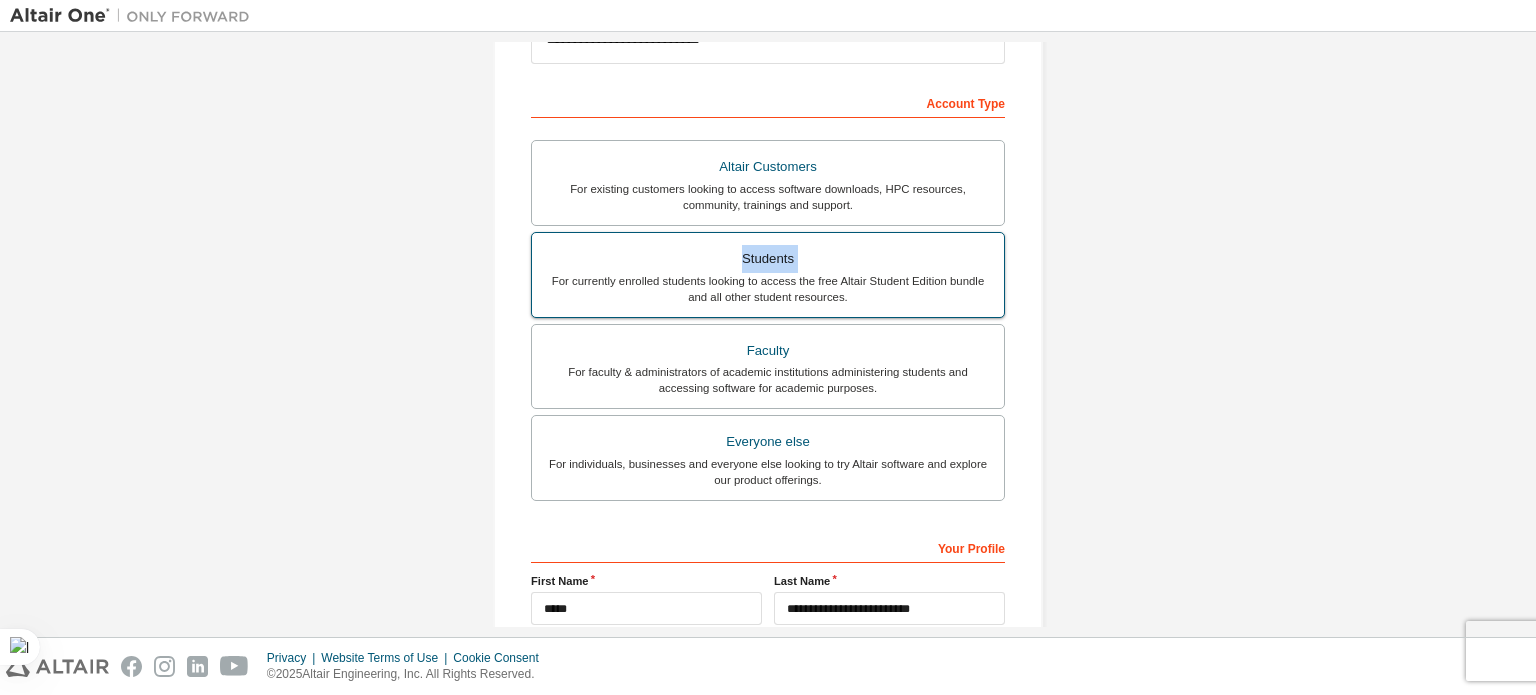click on "Students" at bounding box center [768, 259] 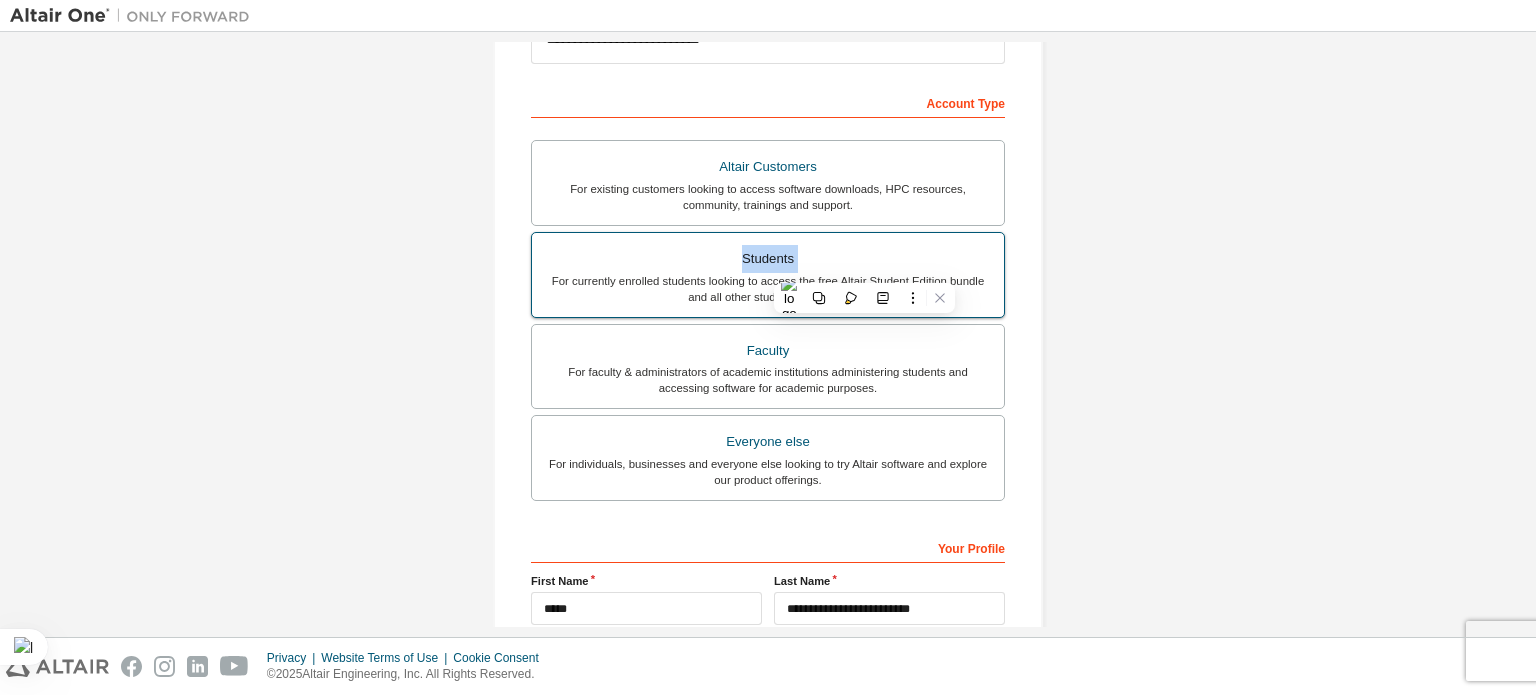 click on "Students" at bounding box center (768, 259) 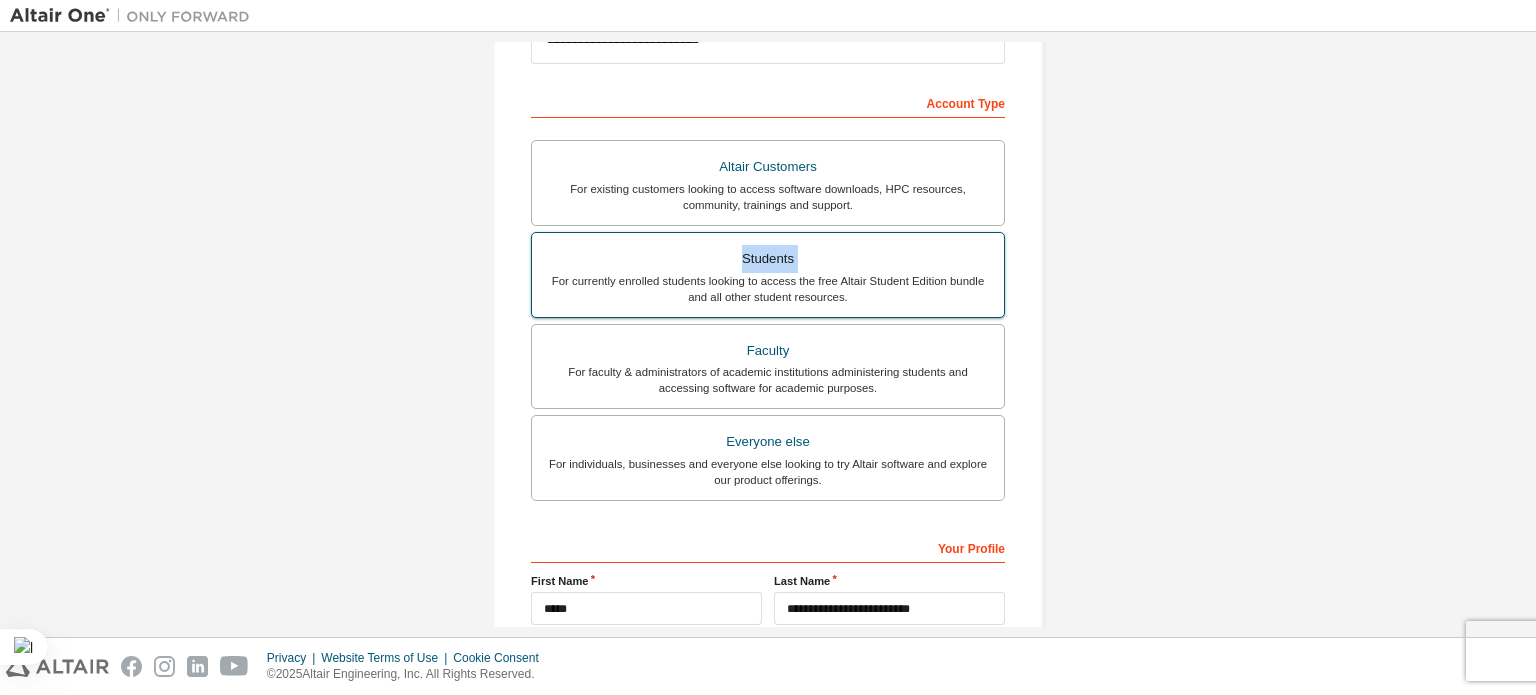 click on "Students" at bounding box center [768, 259] 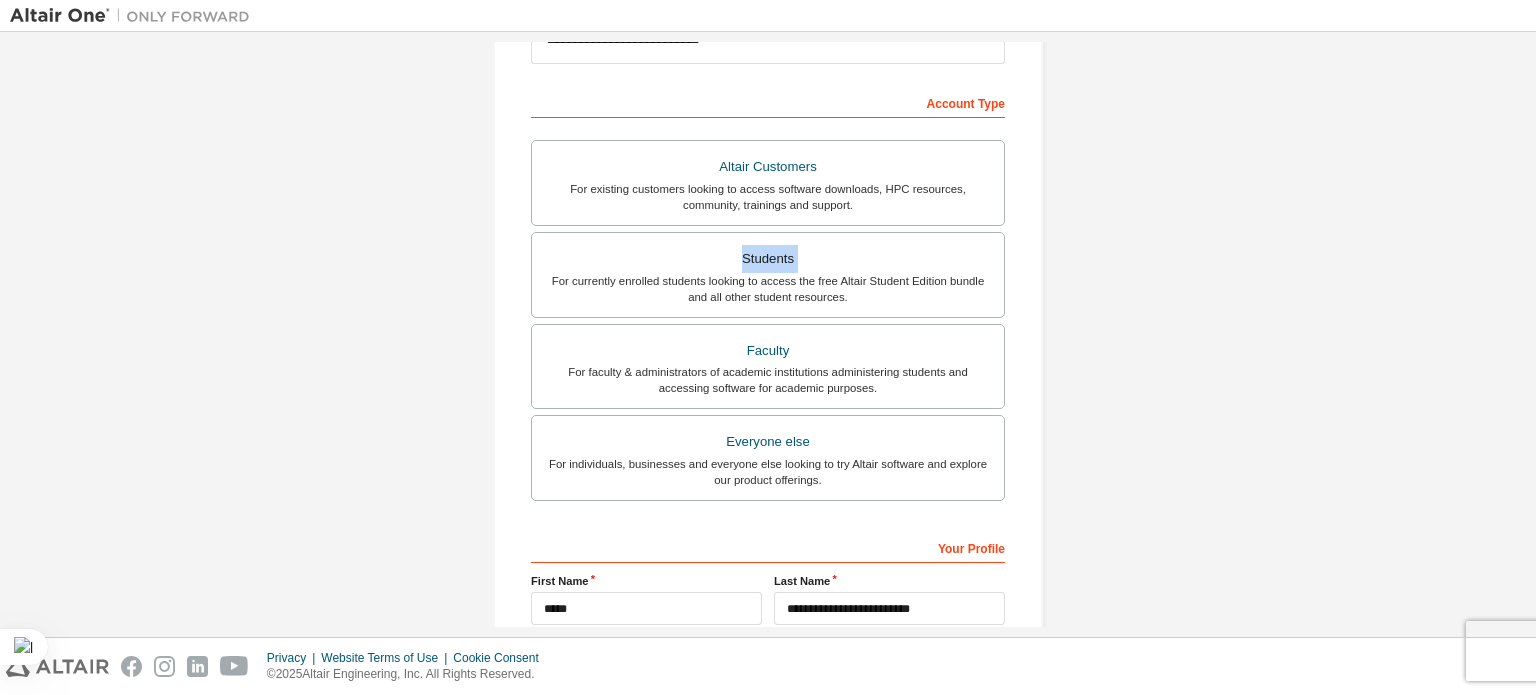 scroll, scrollTop: 469, scrollLeft: 0, axis: vertical 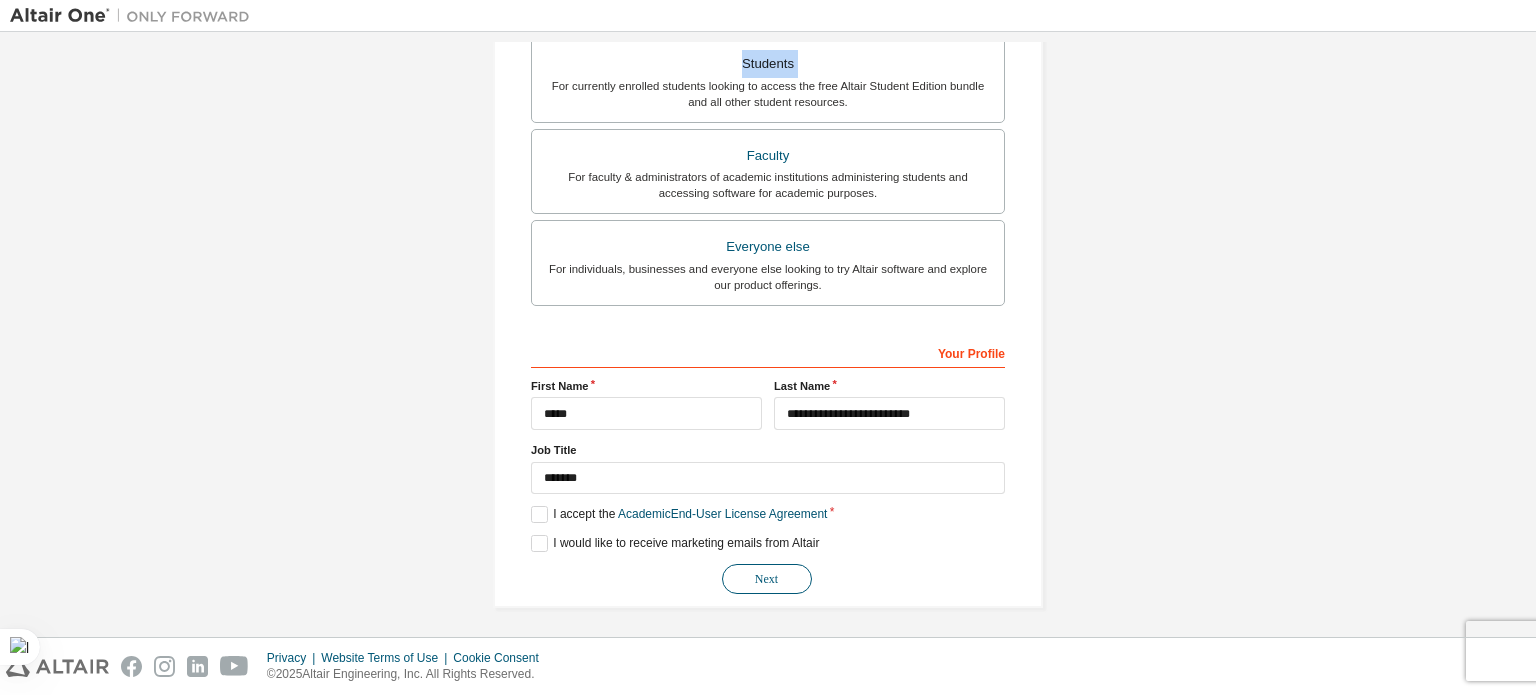 click on "Next" at bounding box center (767, 579) 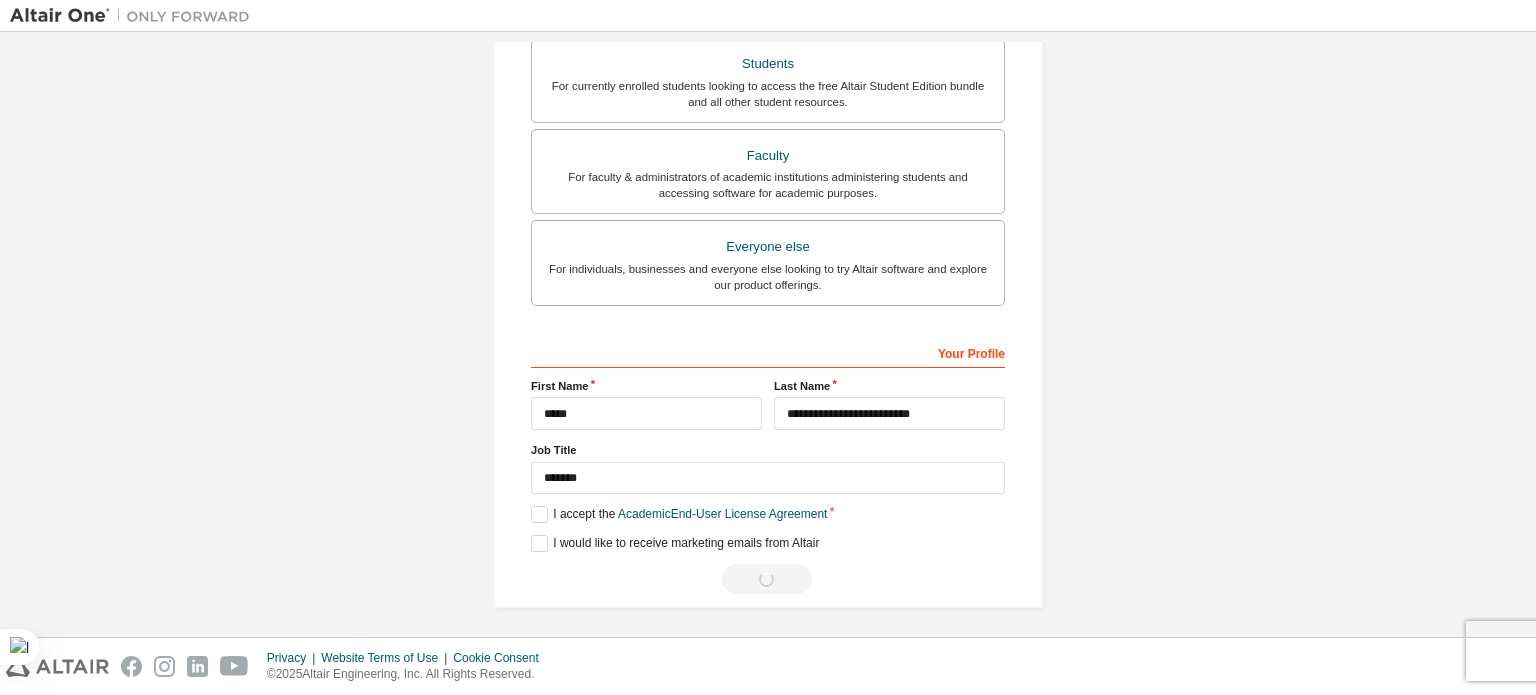 scroll, scrollTop: 0, scrollLeft: 0, axis: both 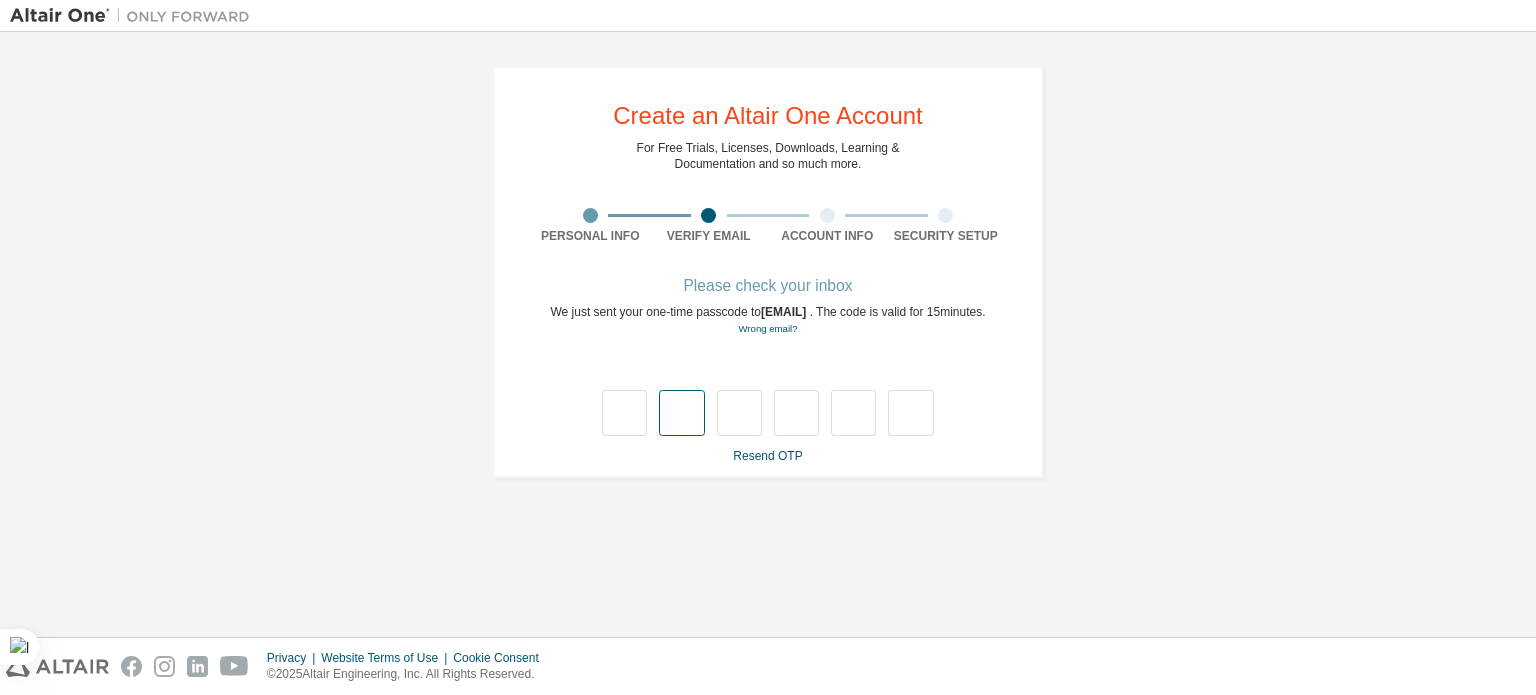 type on "*" 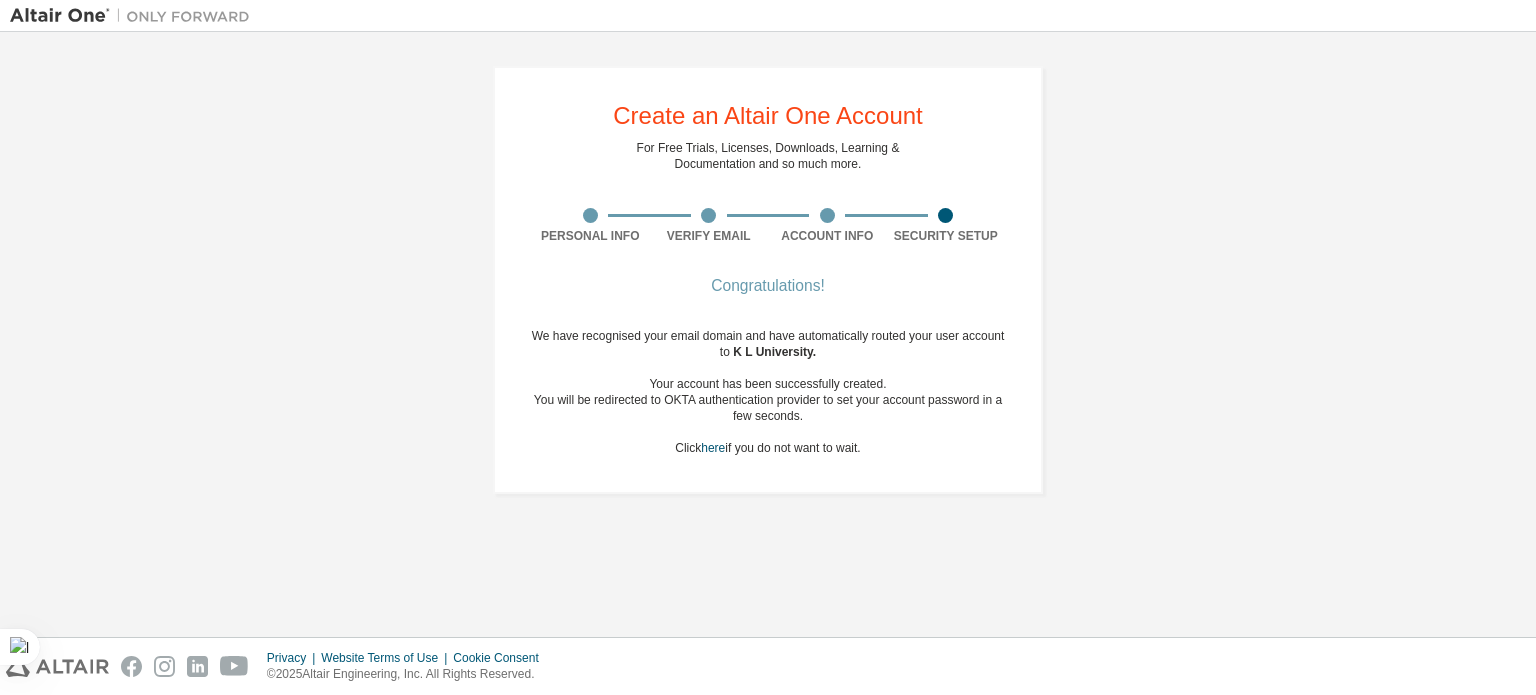 drag, startPoint x: 601, startPoint y: 120, endPoint x: 880, endPoint y: 460, distance: 439.81927 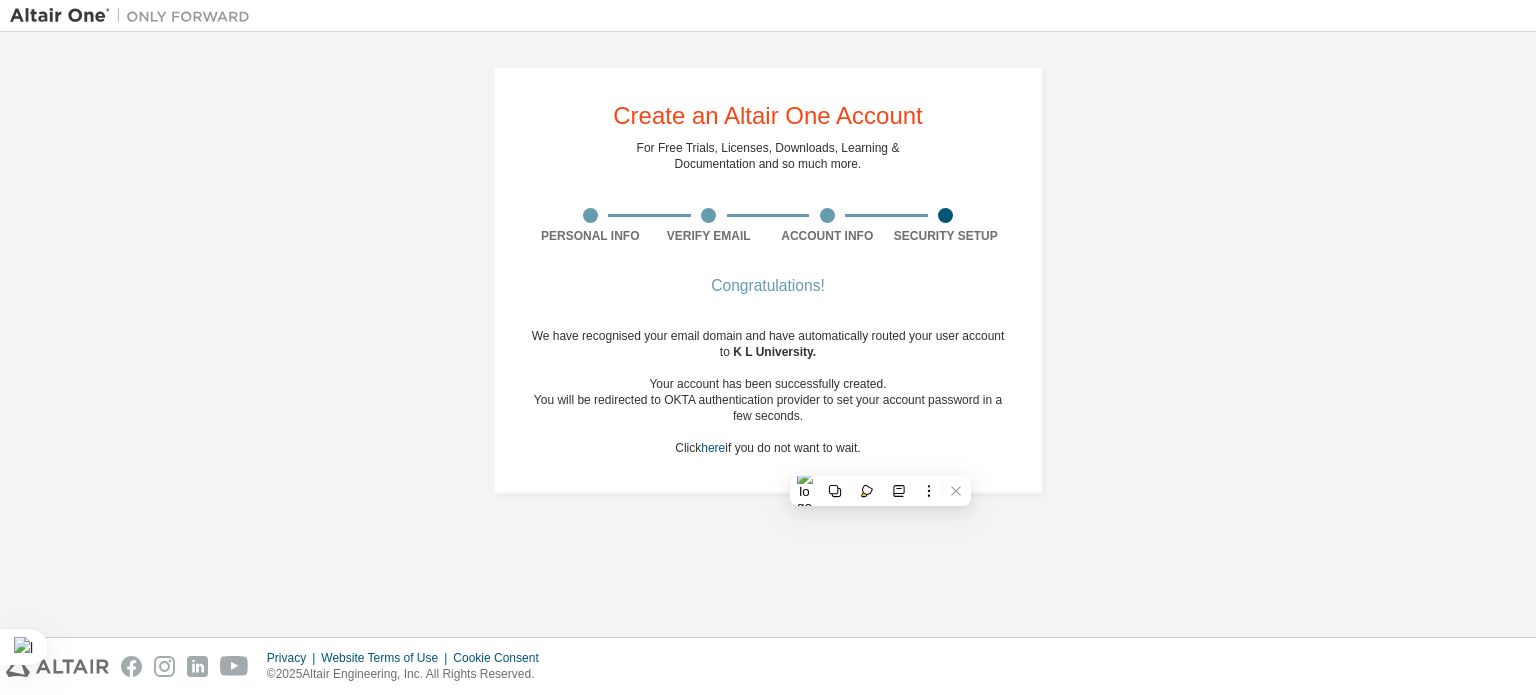 click on "We have recognised your email domain and have automatically routed your user account to [UNIVERSITY]. Your account has been successfully created. You will be redirected to [PROVIDER] authentication provider to set your account password in a few seconds. Click here if you do not want to wait." at bounding box center [768, 392] 